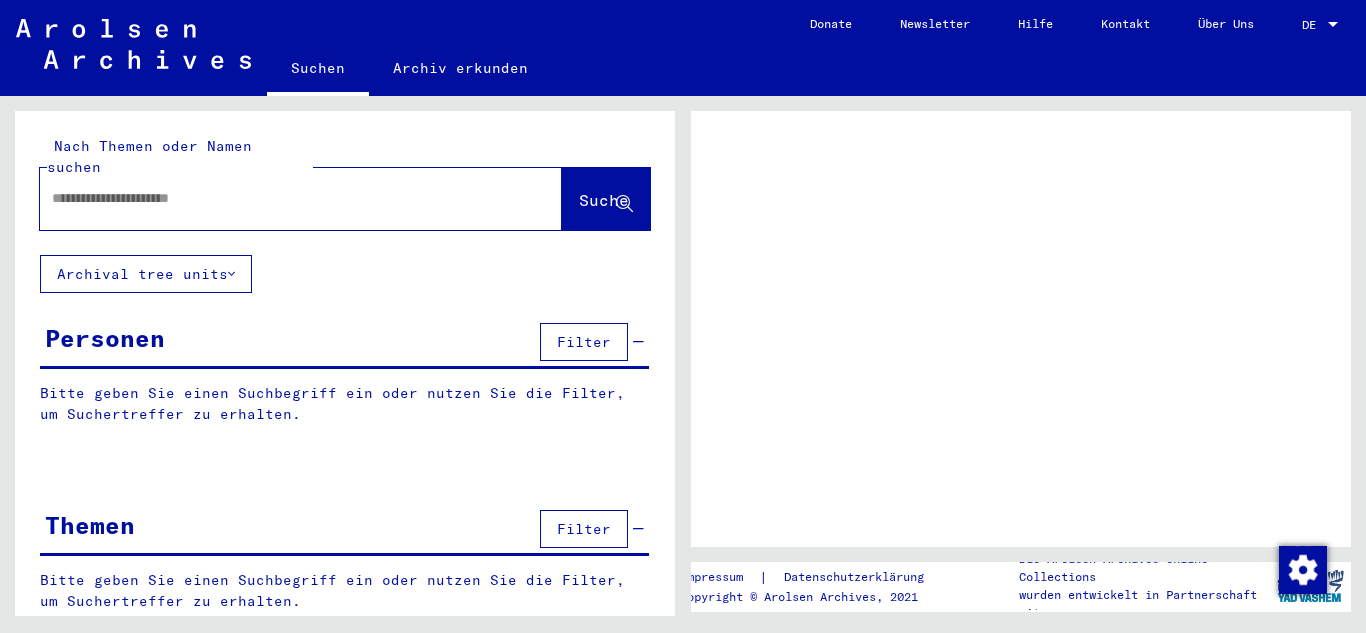 scroll, scrollTop: 0, scrollLeft: 0, axis: both 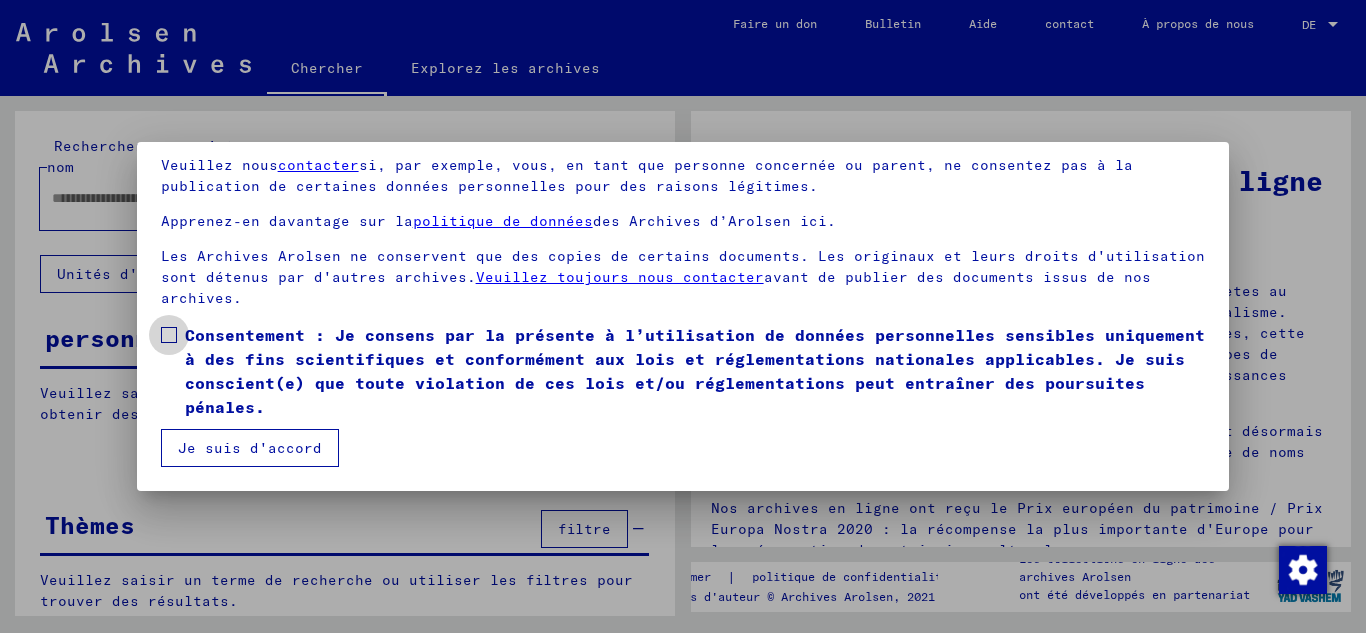 click at bounding box center (169, 335) 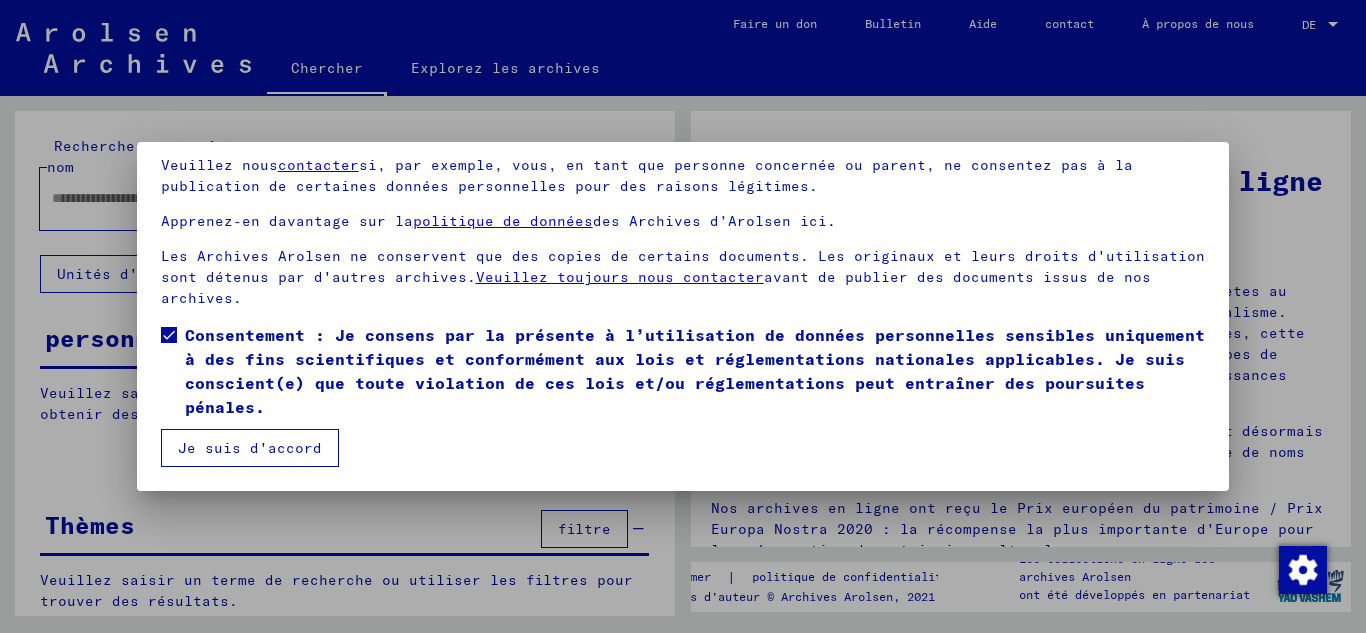 click on "Je suis d'accord" at bounding box center [250, 448] 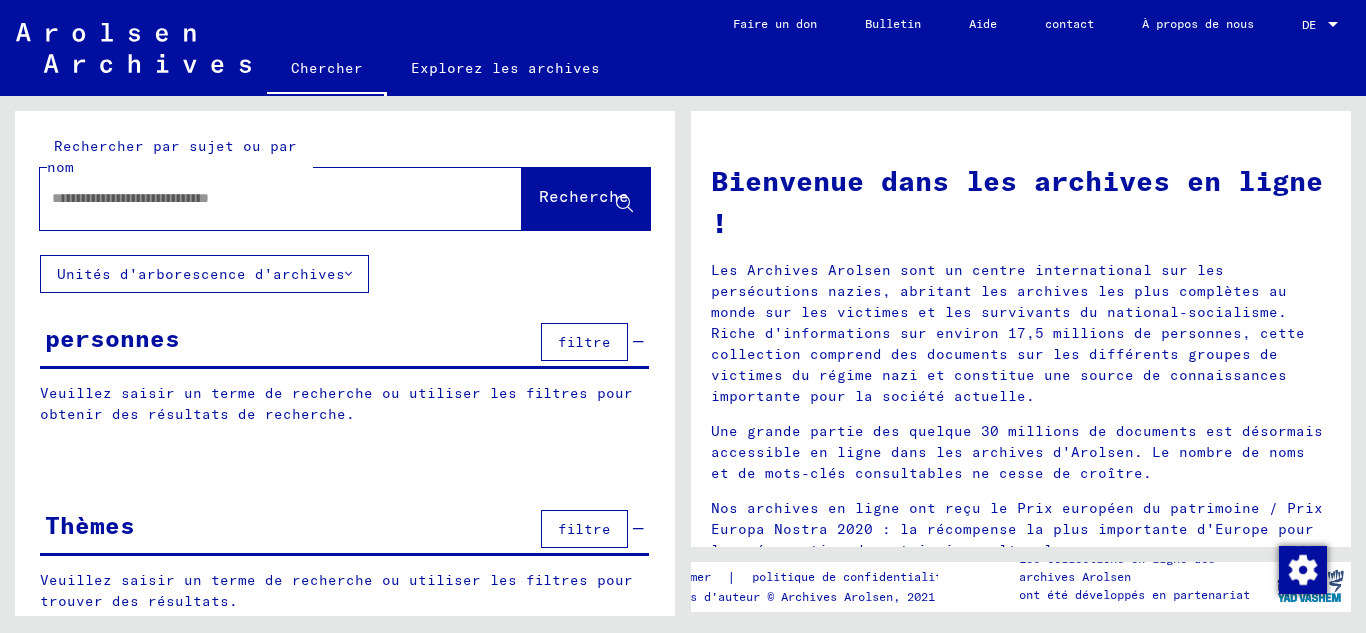 click at bounding box center (257, 198) 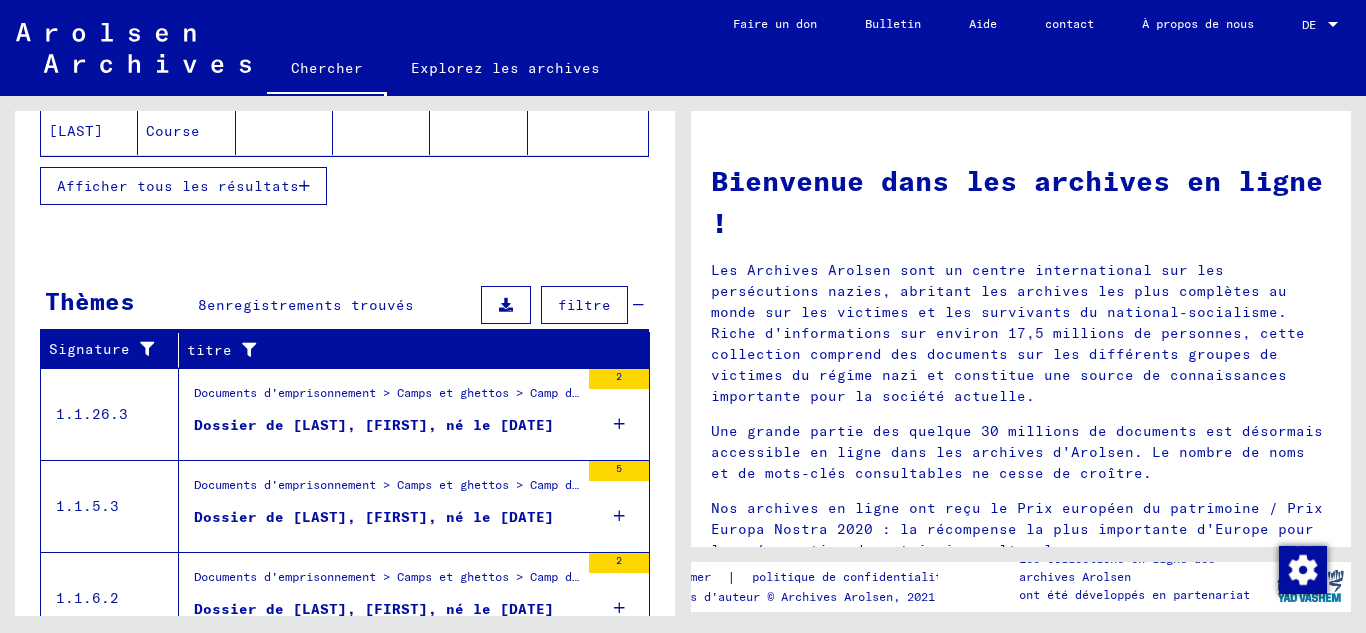 scroll, scrollTop: 487, scrollLeft: 0, axis: vertical 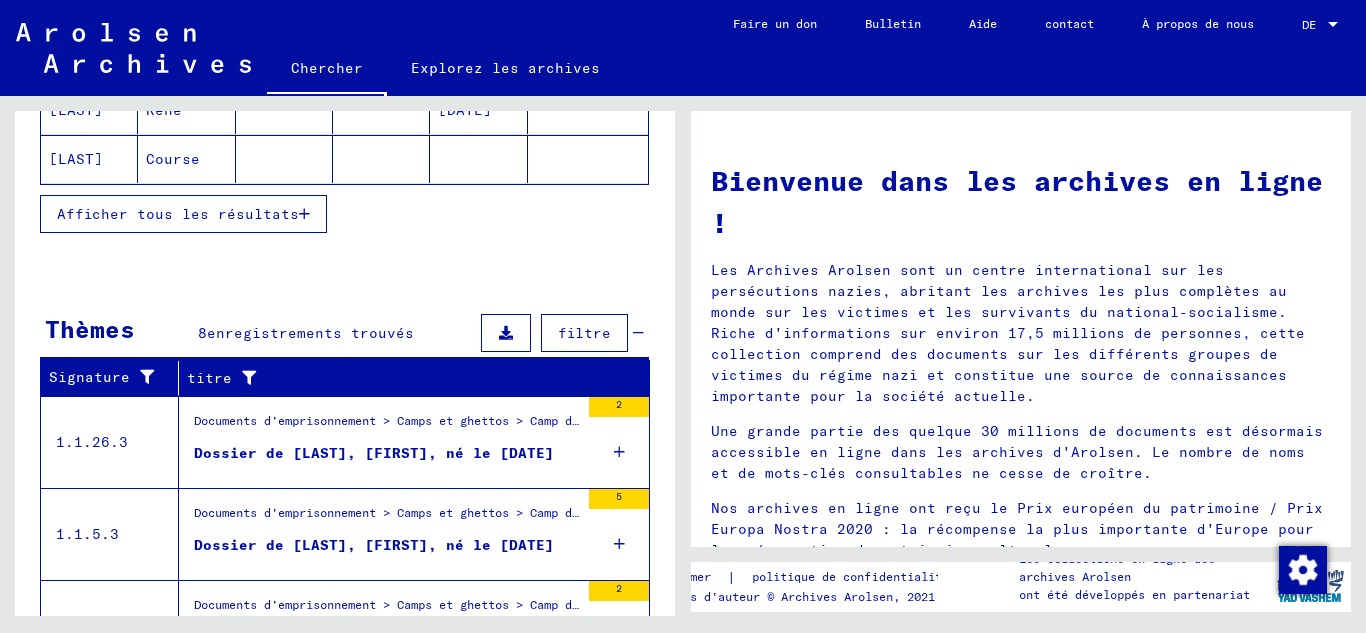 click on "Dossier de [LAST], [FIRST], né le [DATE]" at bounding box center (374, 453) 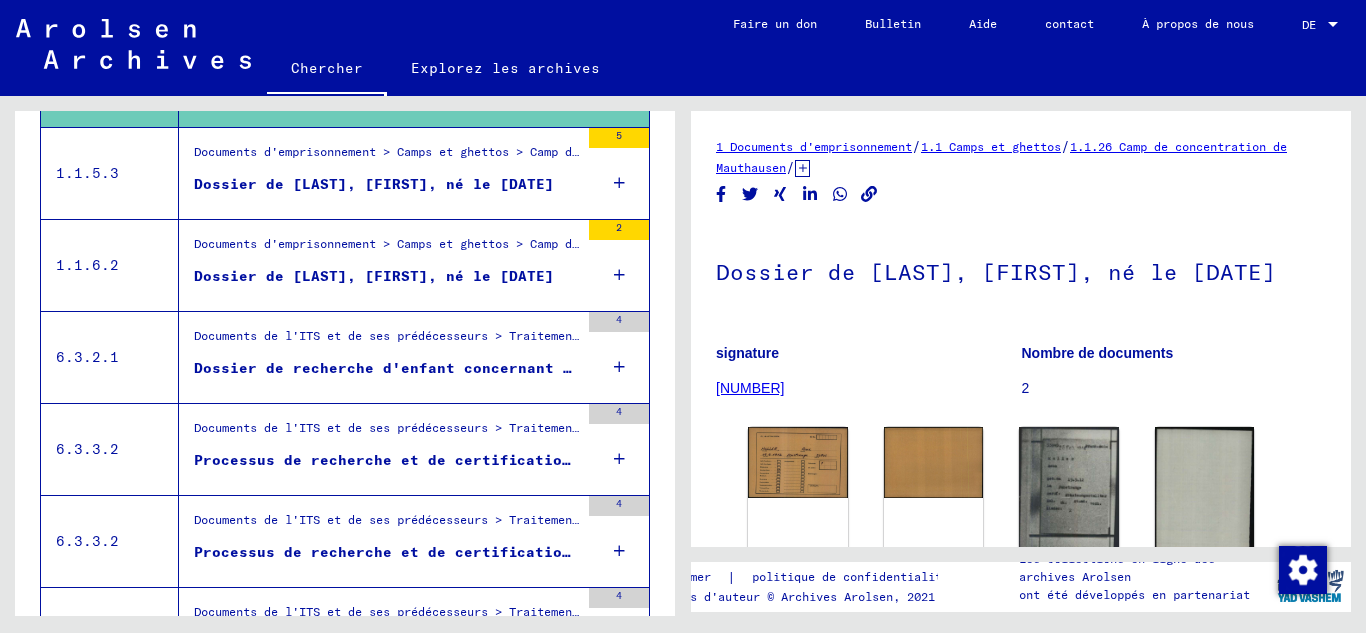 scroll, scrollTop: 0, scrollLeft: 0, axis: both 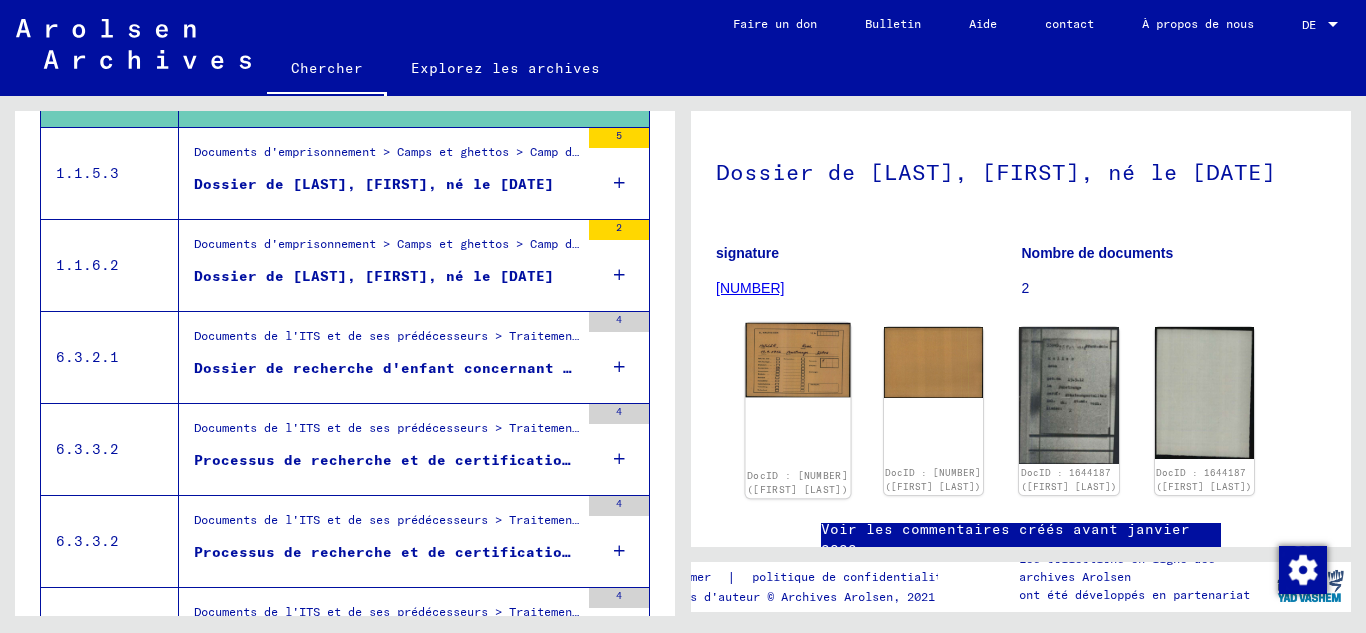 click on "DocID : [NUMBER] ([FIRST] [LAST])" 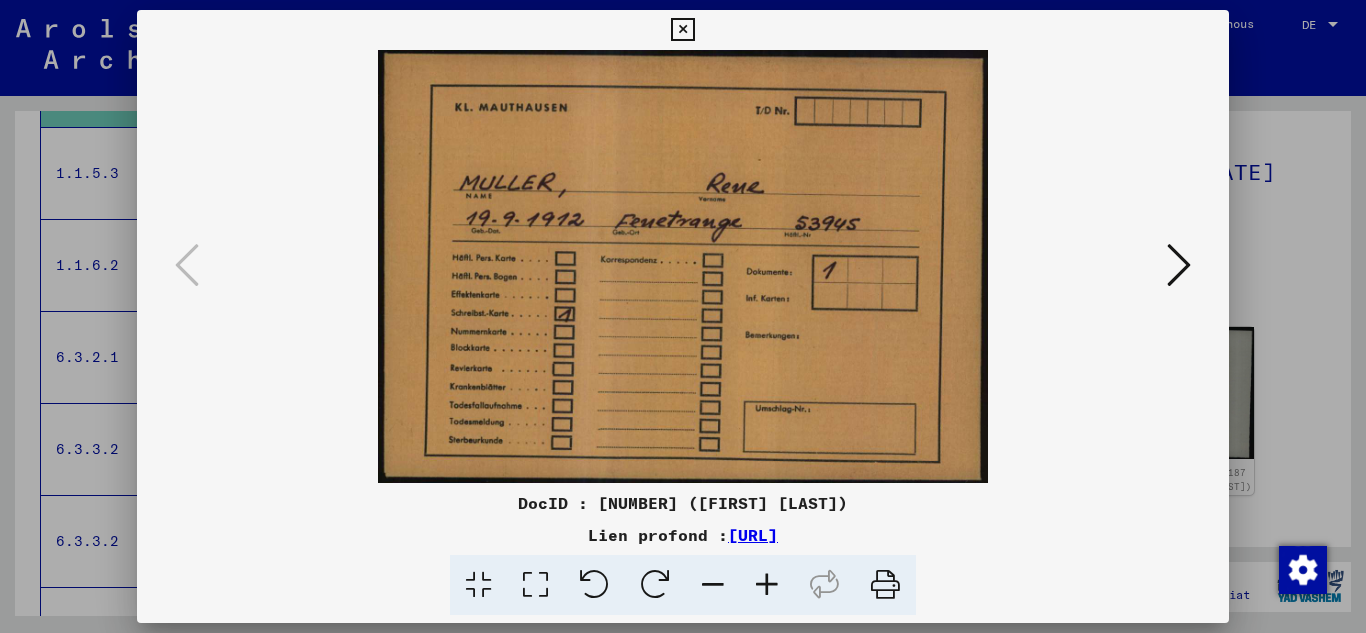 click at bounding box center [683, 266] 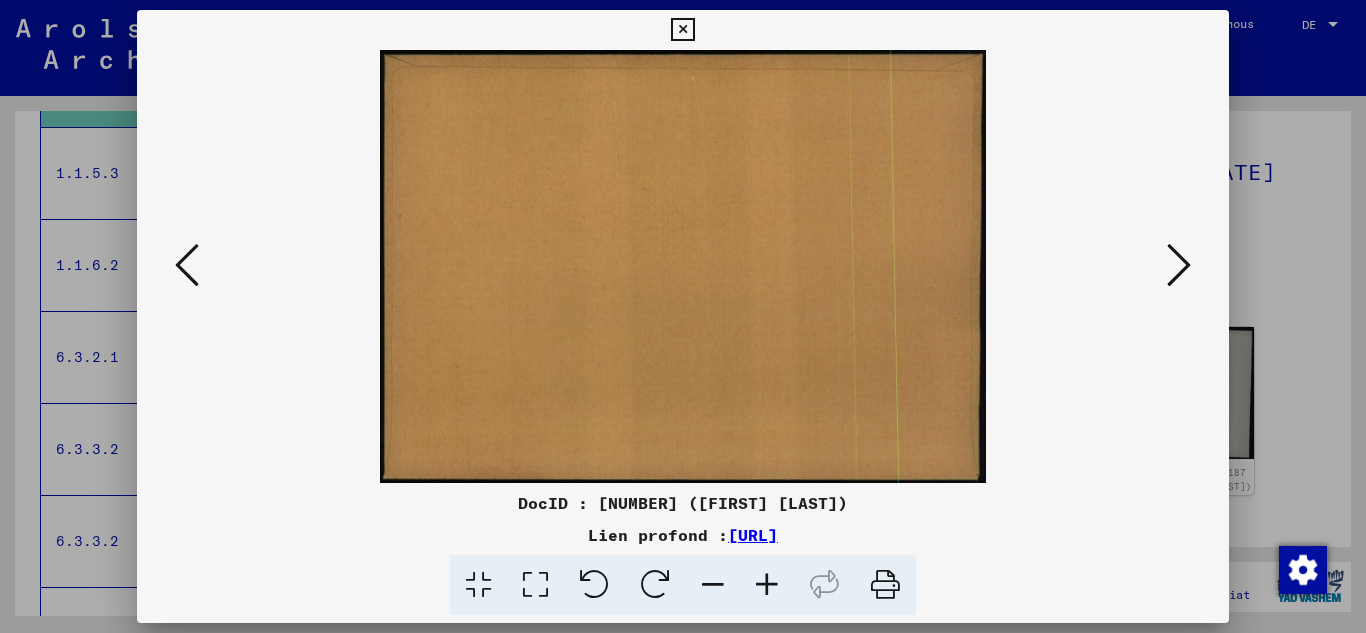 click at bounding box center [1179, 265] 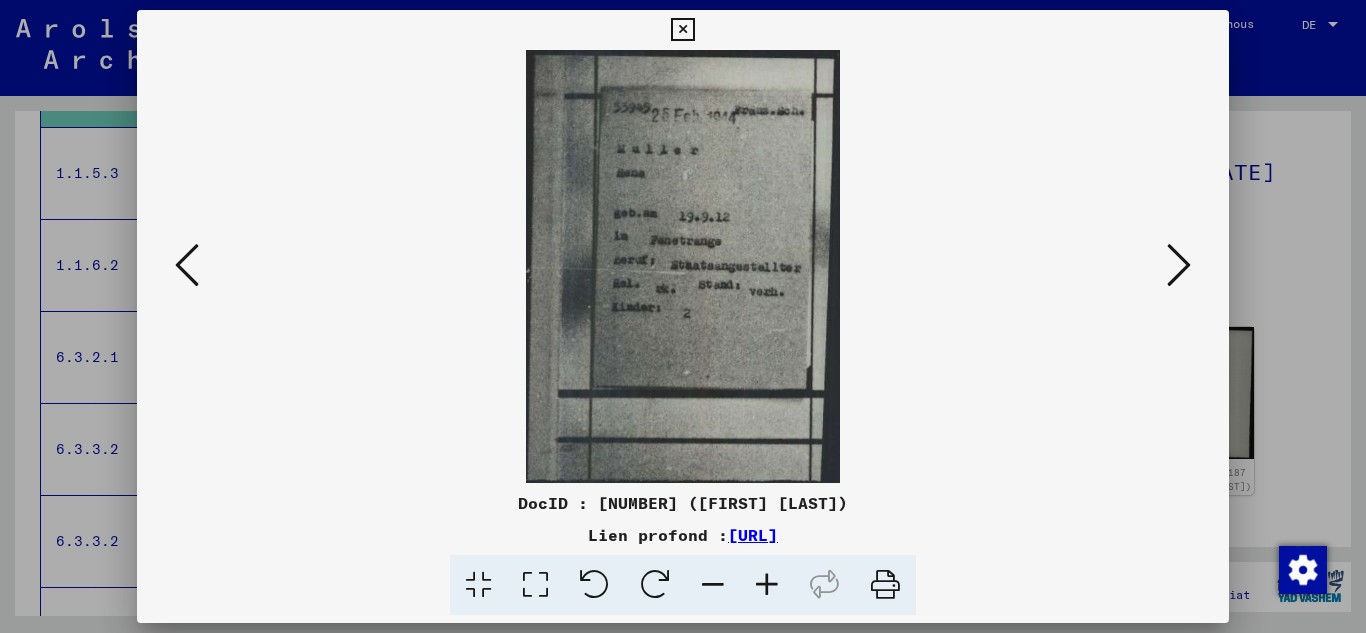 click at bounding box center (1179, 265) 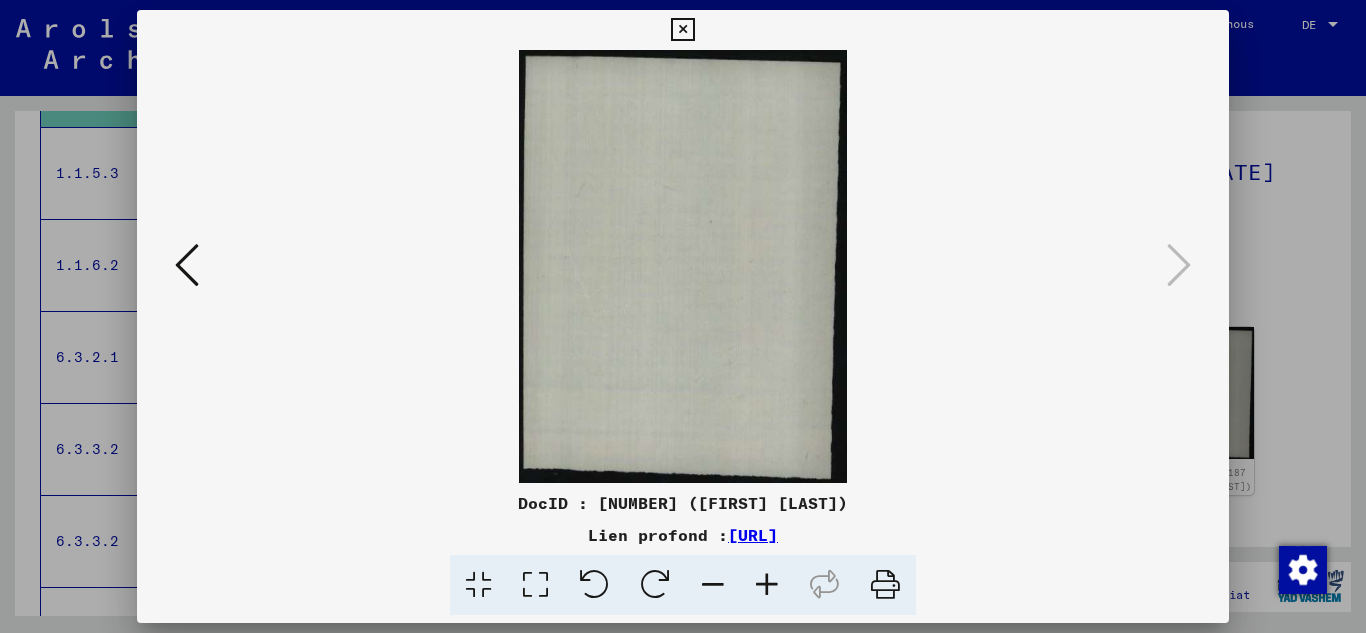 click at bounding box center [682, 30] 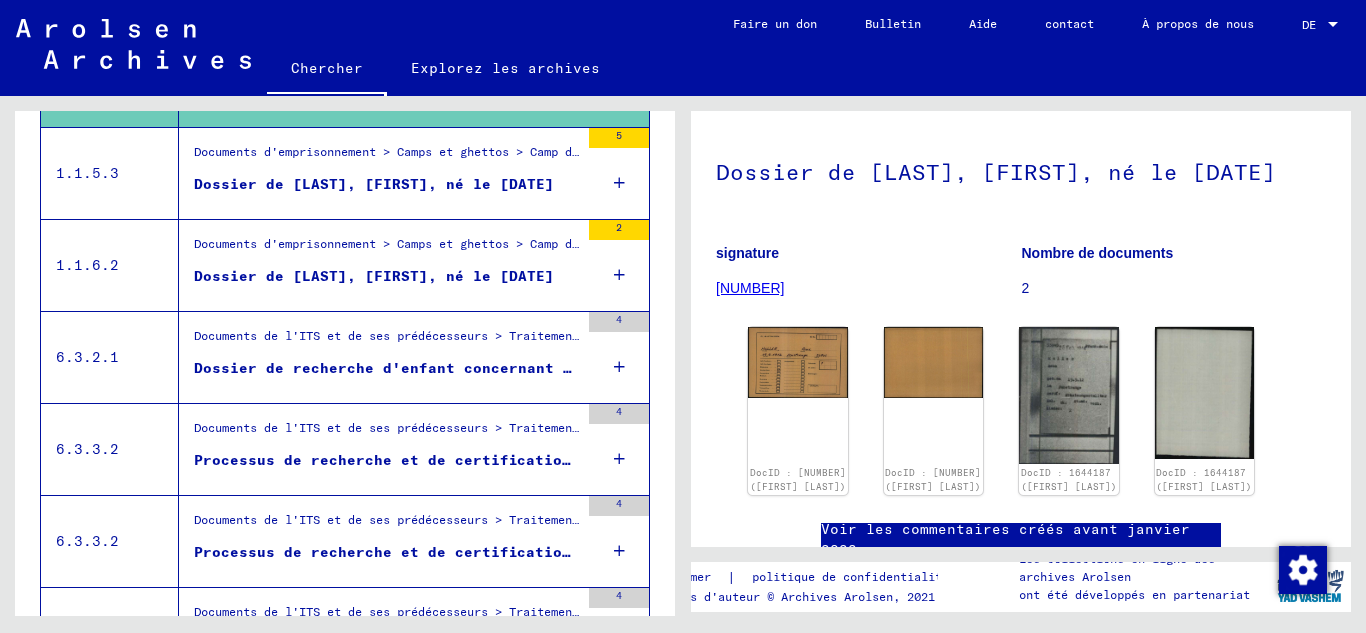 click on "Dossier de [LAST], [FIRST], né le [DATE]" at bounding box center (374, 276) 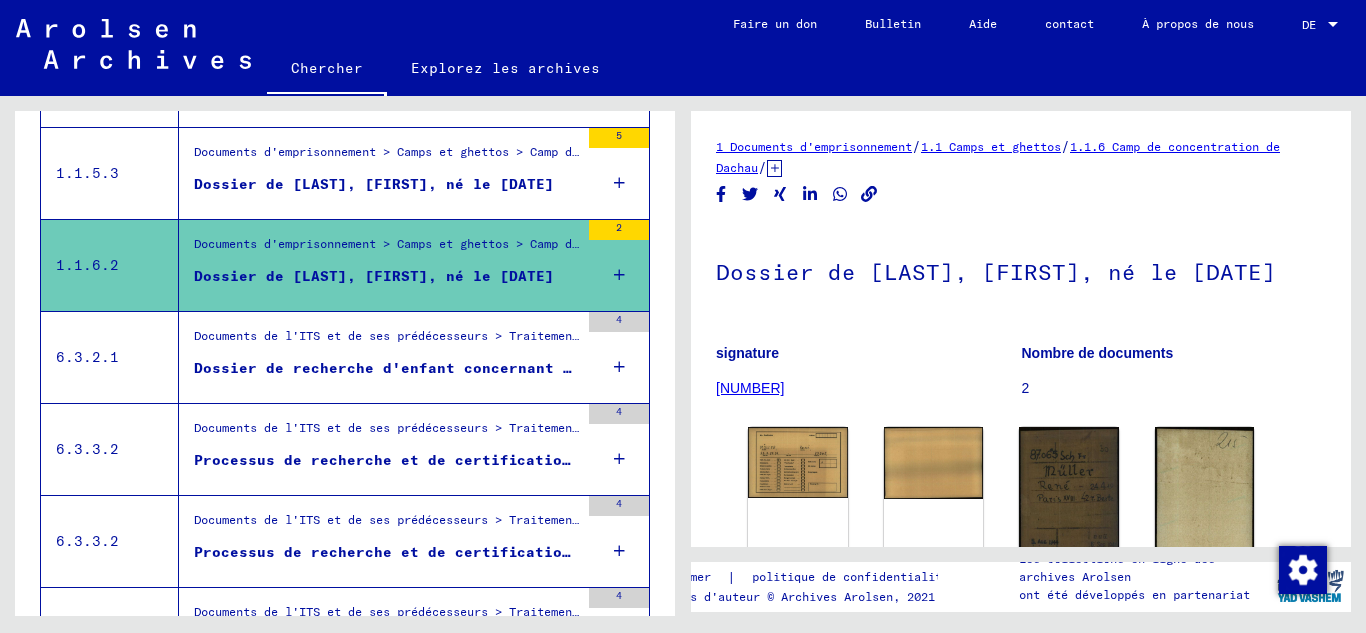 scroll, scrollTop: 0, scrollLeft: 0, axis: both 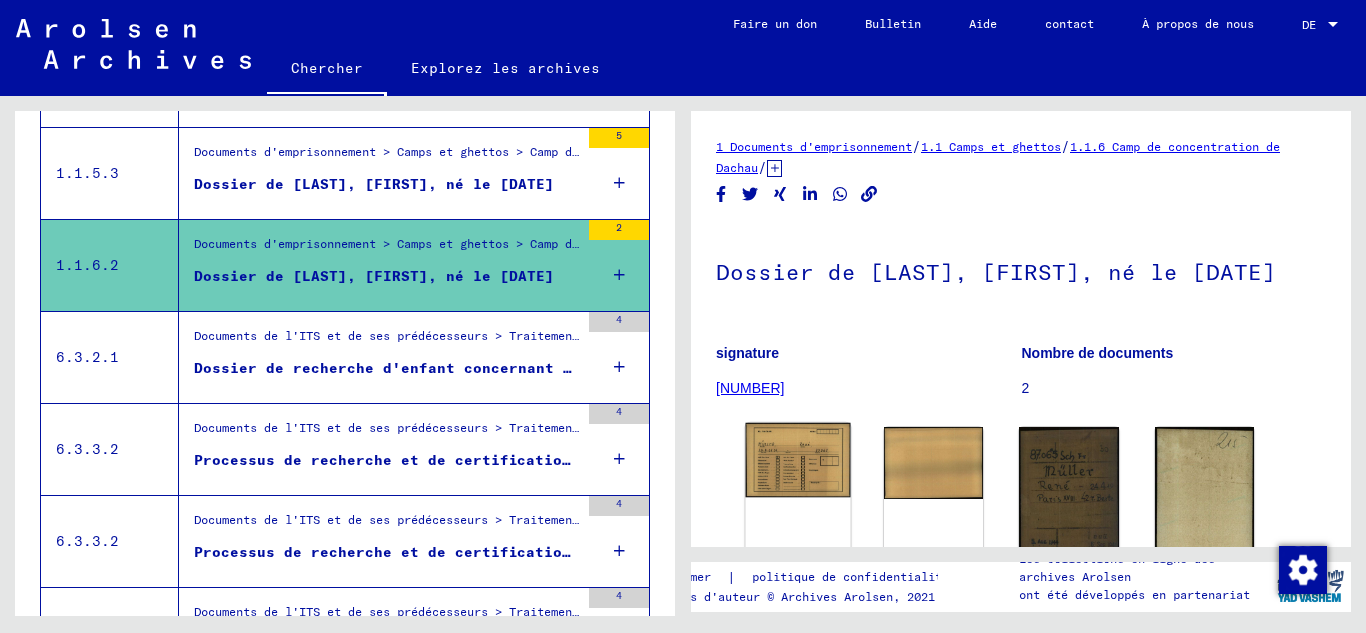 click 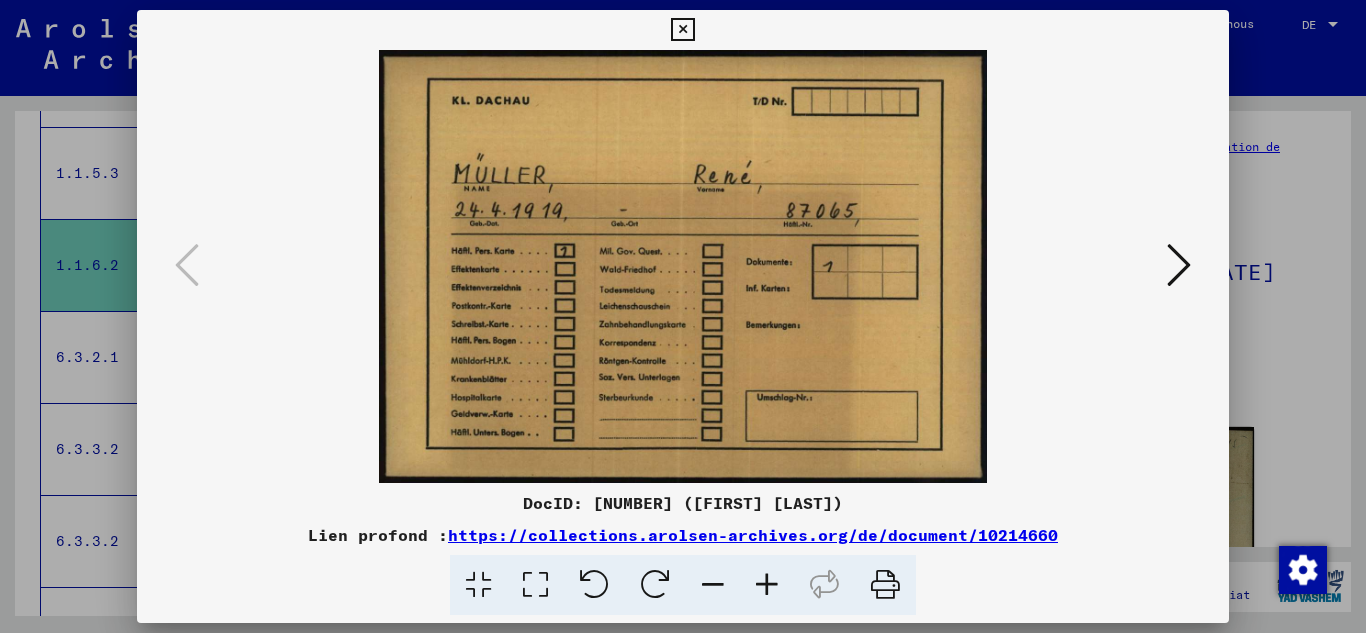click at bounding box center (1179, 265) 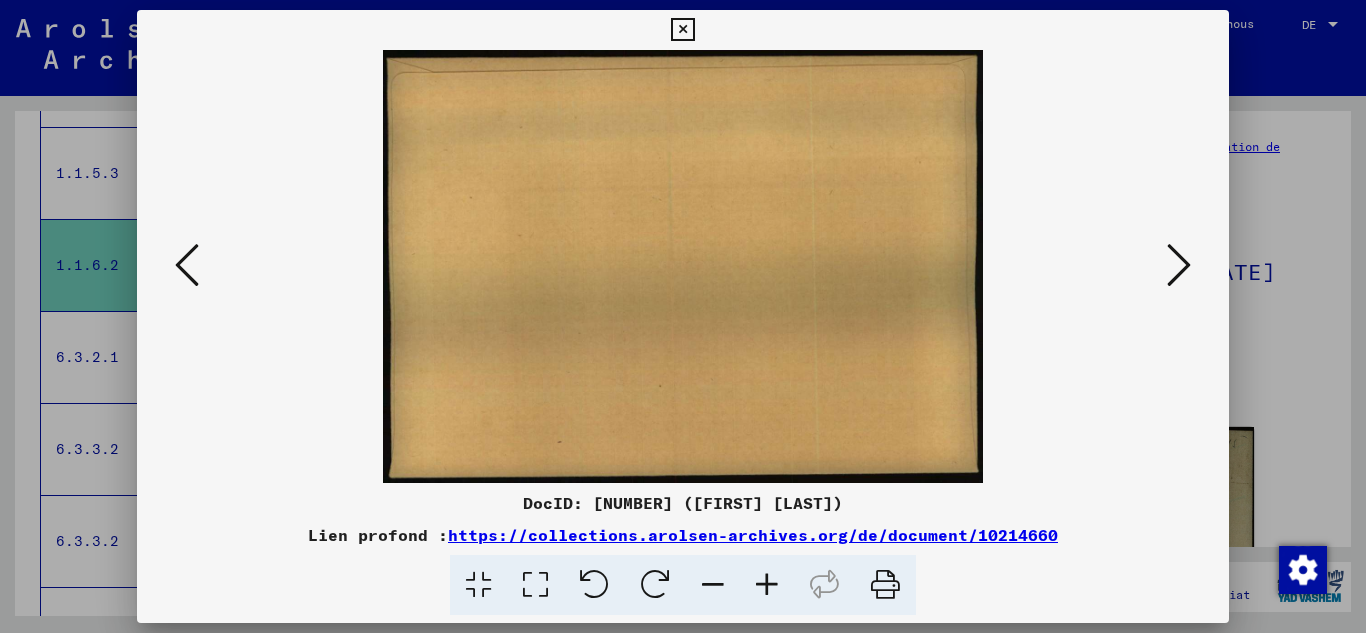click at bounding box center (1179, 265) 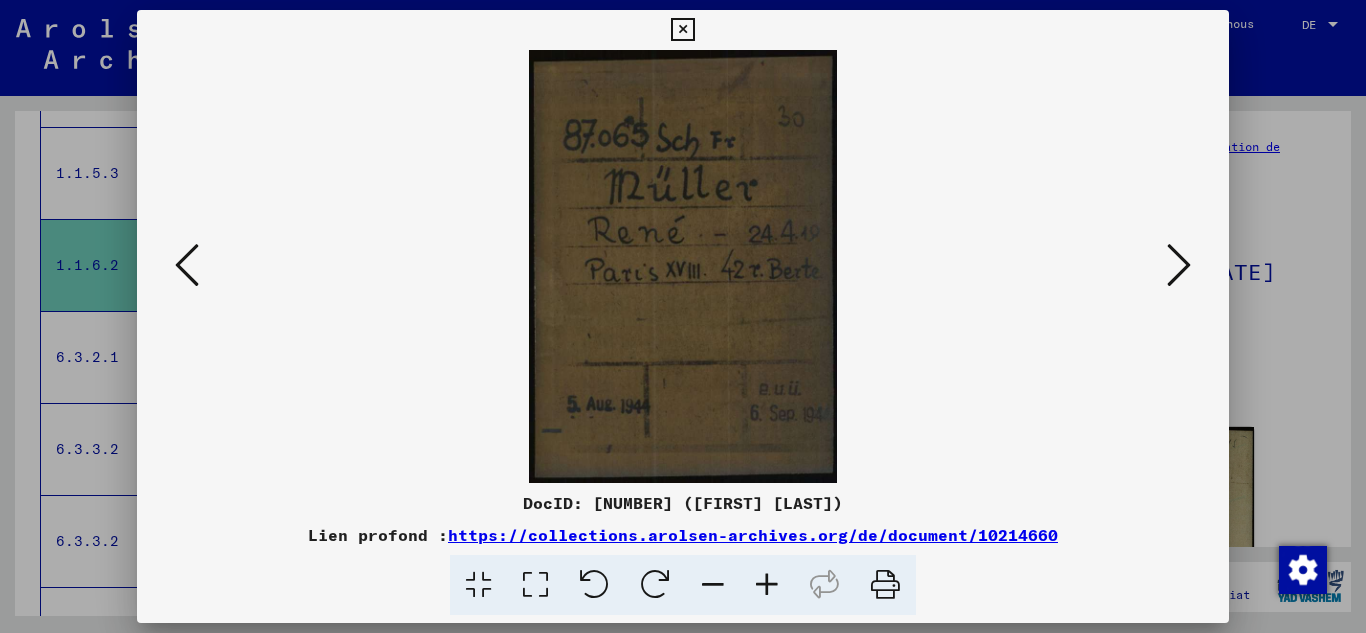 click at bounding box center [1179, 265] 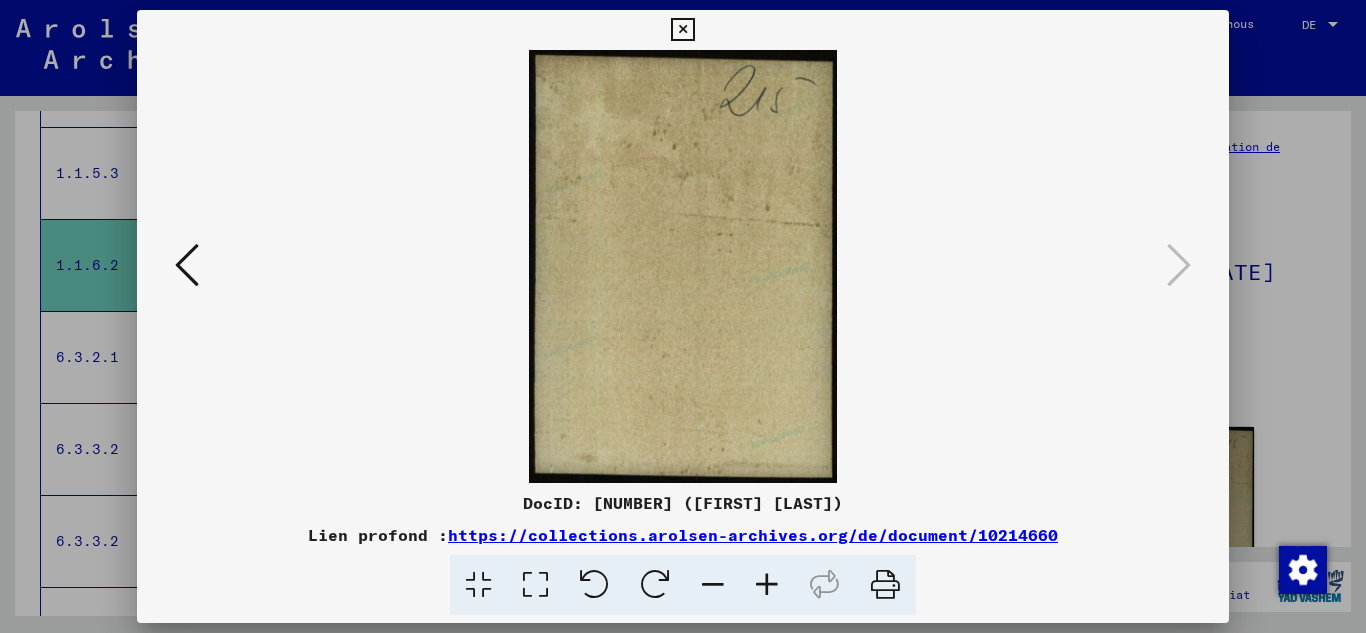 click at bounding box center (682, 30) 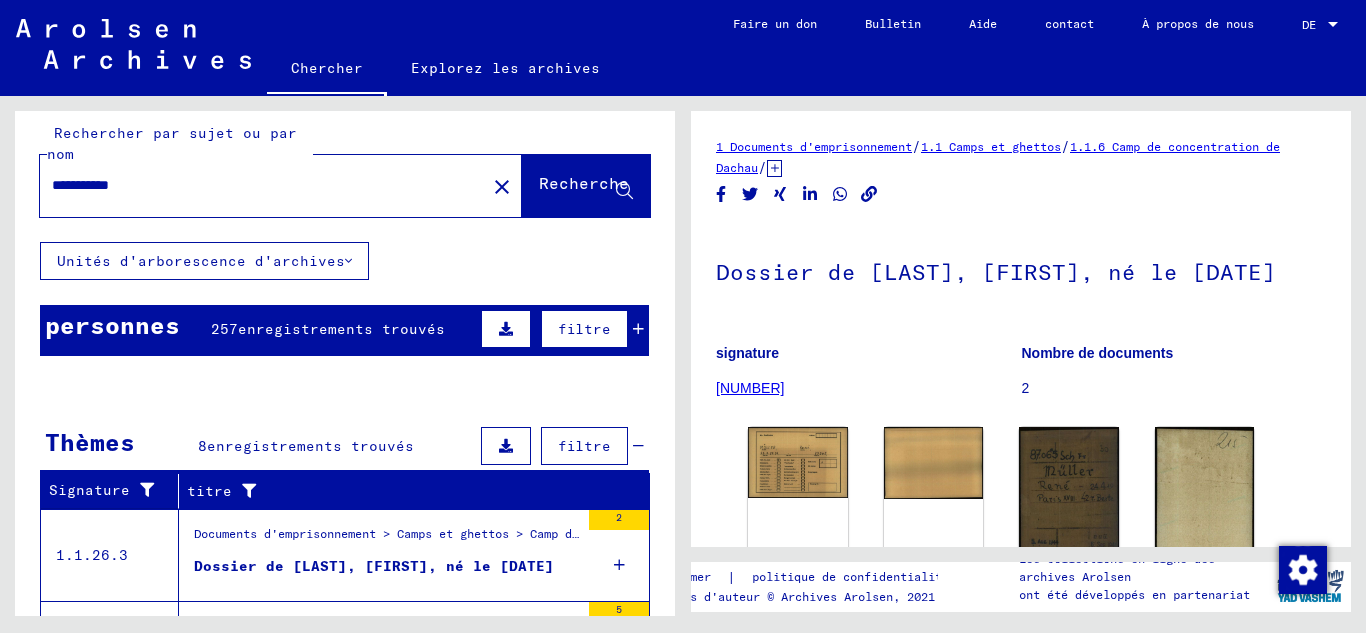 scroll, scrollTop: 0, scrollLeft: 0, axis: both 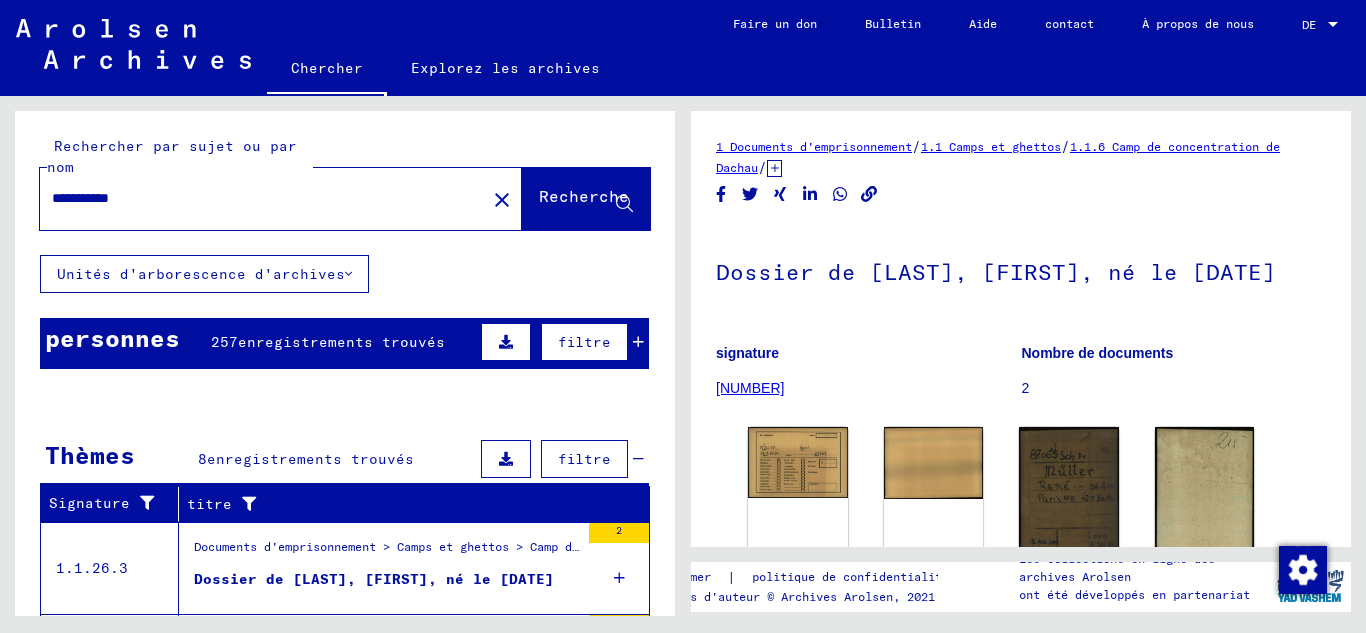 drag, startPoint x: 171, startPoint y: 195, endPoint x: 0, endPoint y: 150, distance: 176.82195 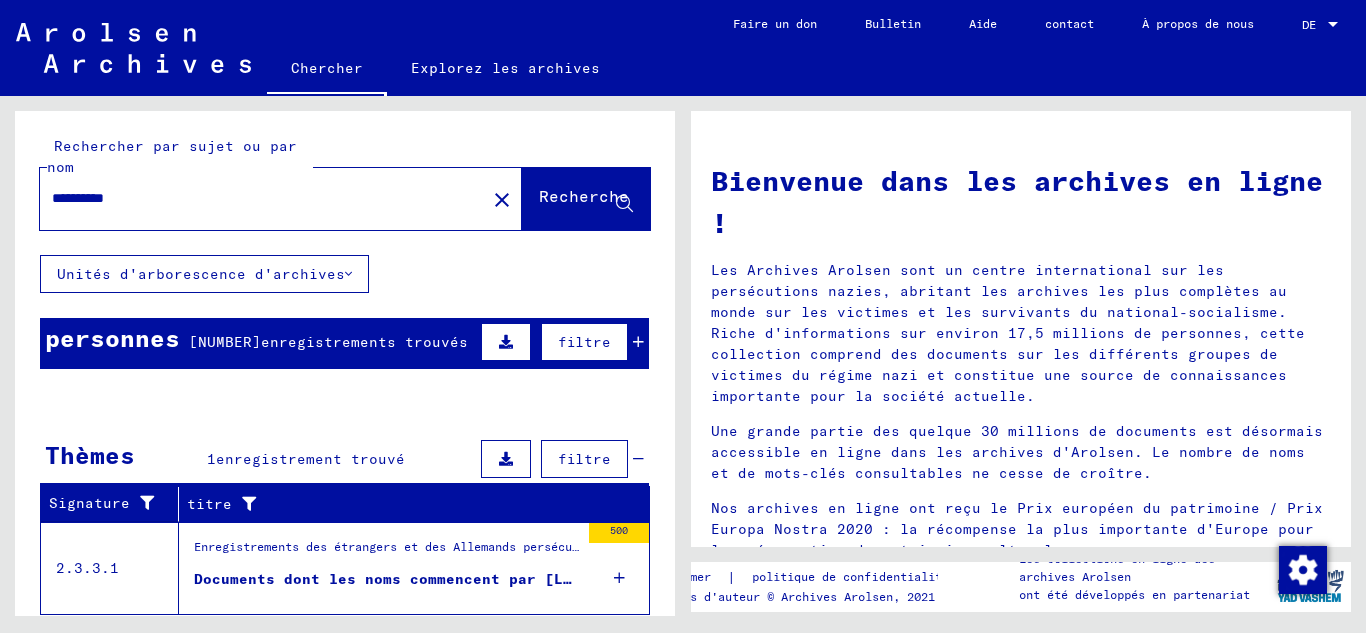 scroll, scrollTop: 58, scrollLeft: 0, axis: vertical 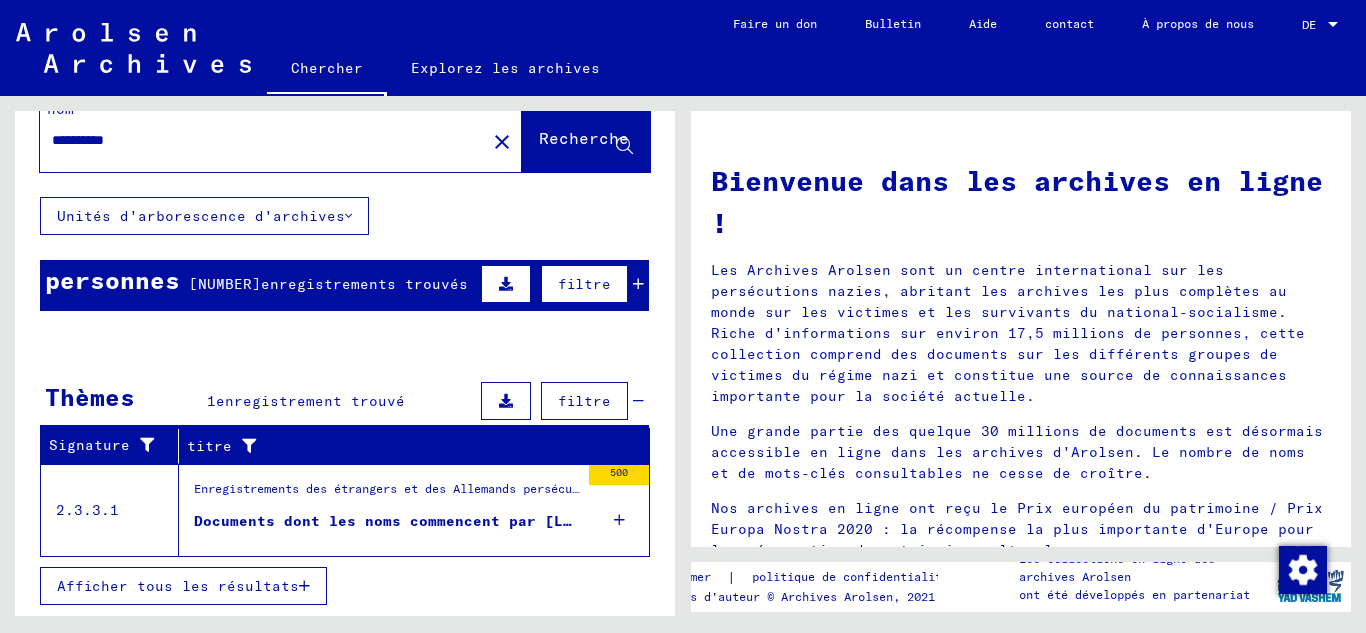 click on "Documents dont les noms commencent par [LAST], [FIRST]" at bounding box center [437, 521] 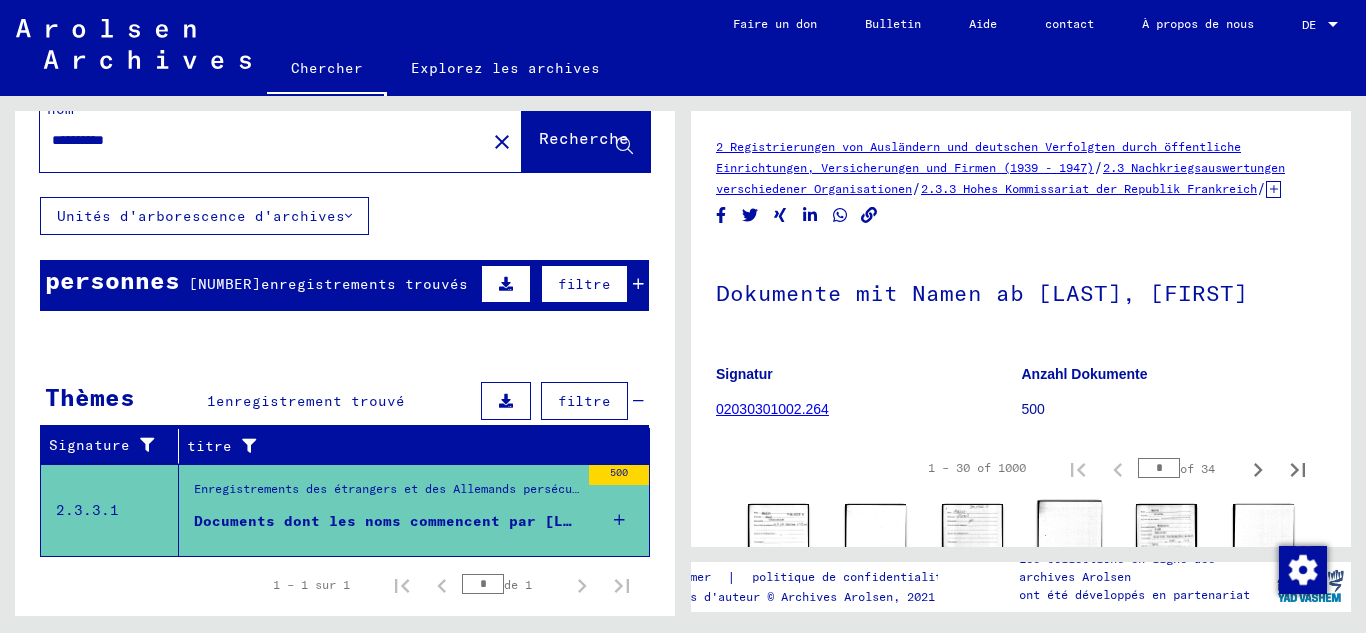 scroll, scrollTop: 200, scrollLeft: 0, axis: vertical 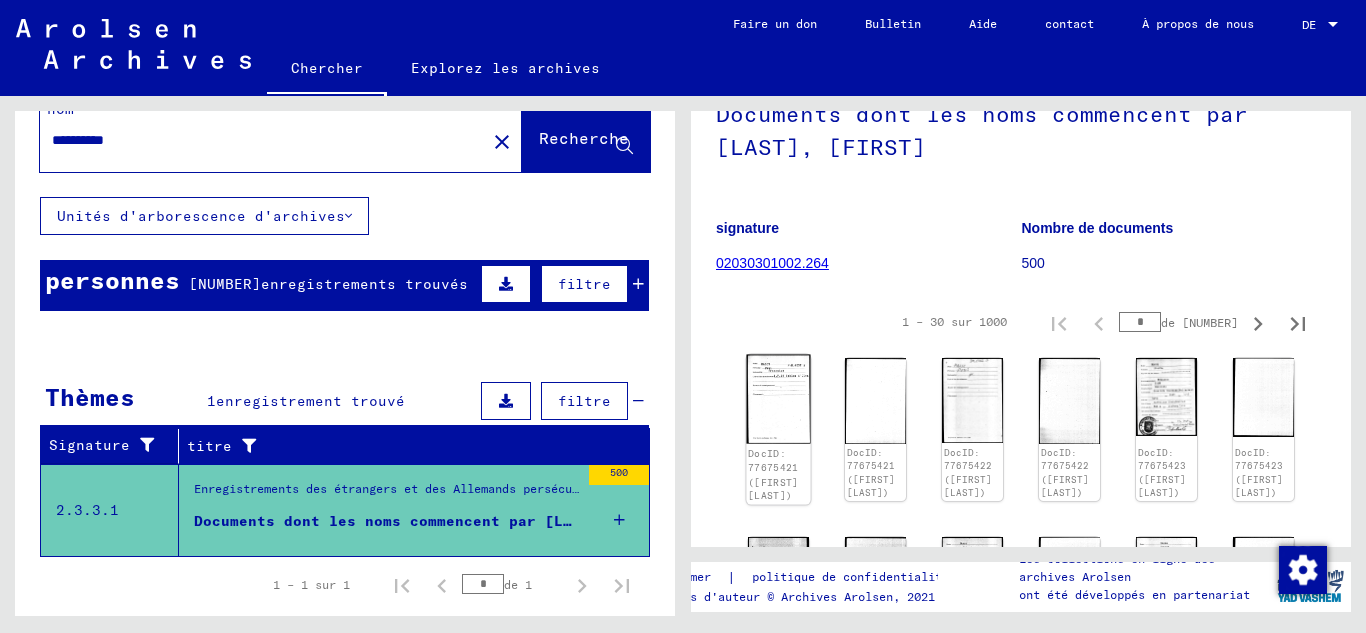 click 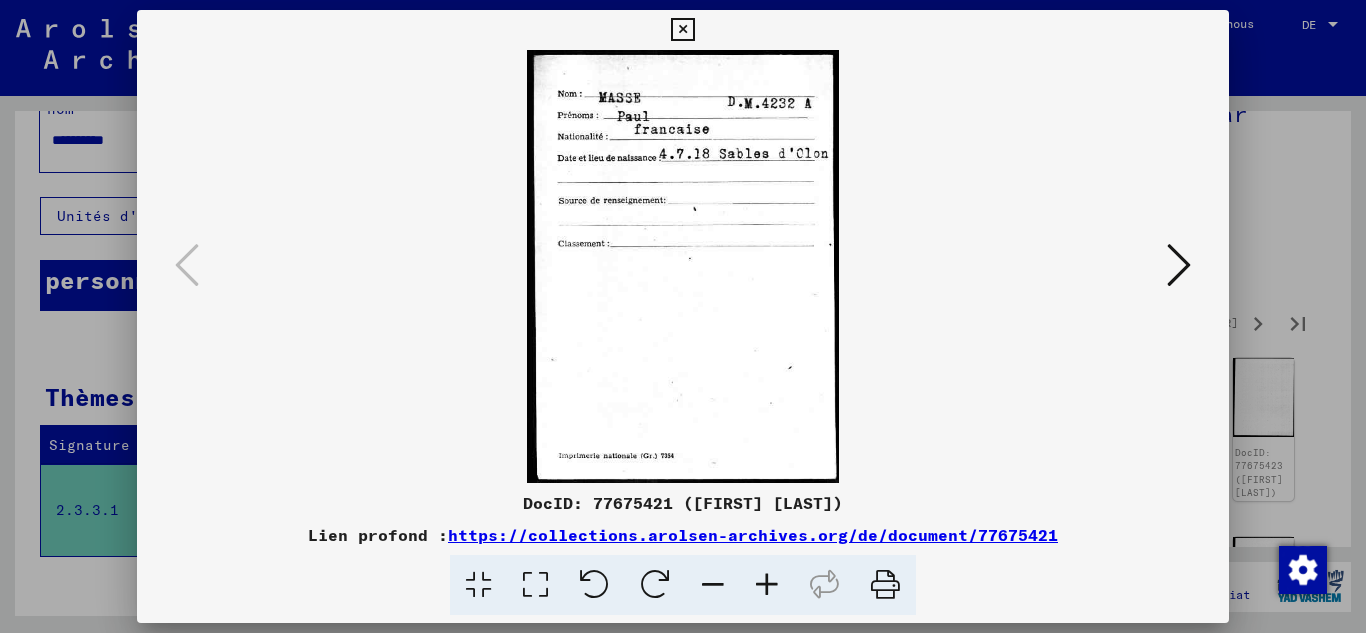 click at bounding box center (1179, 265) 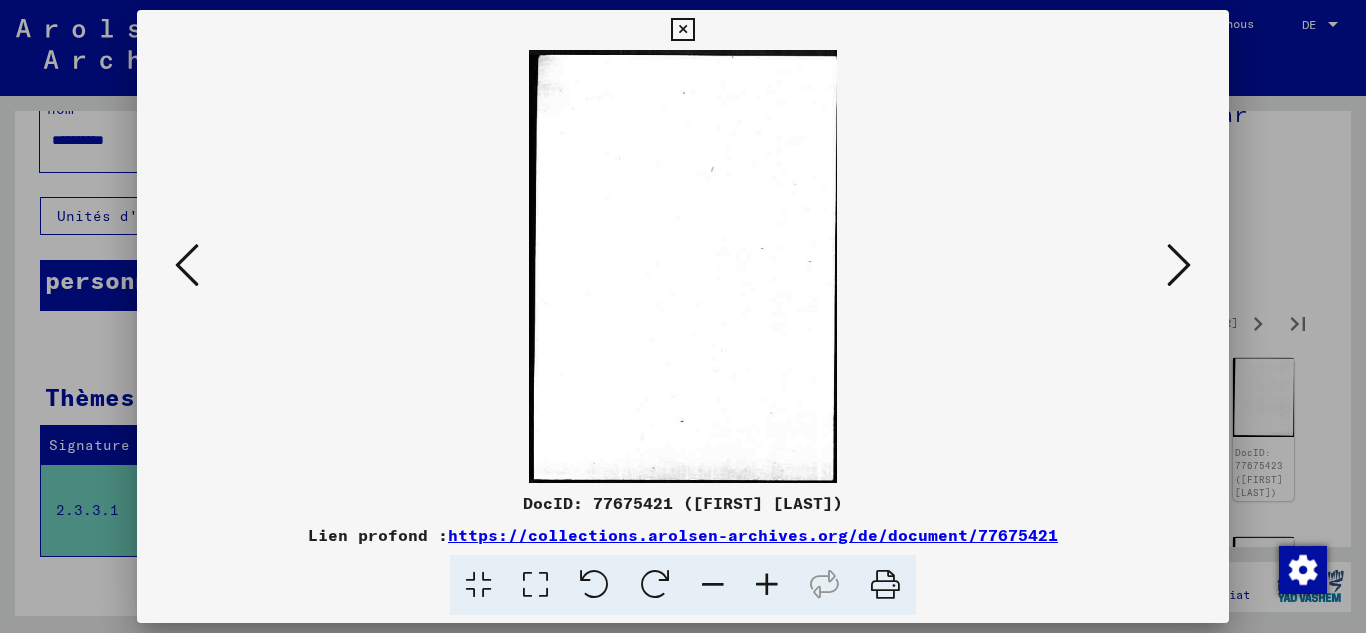 click at bounding box center [1179, 265] 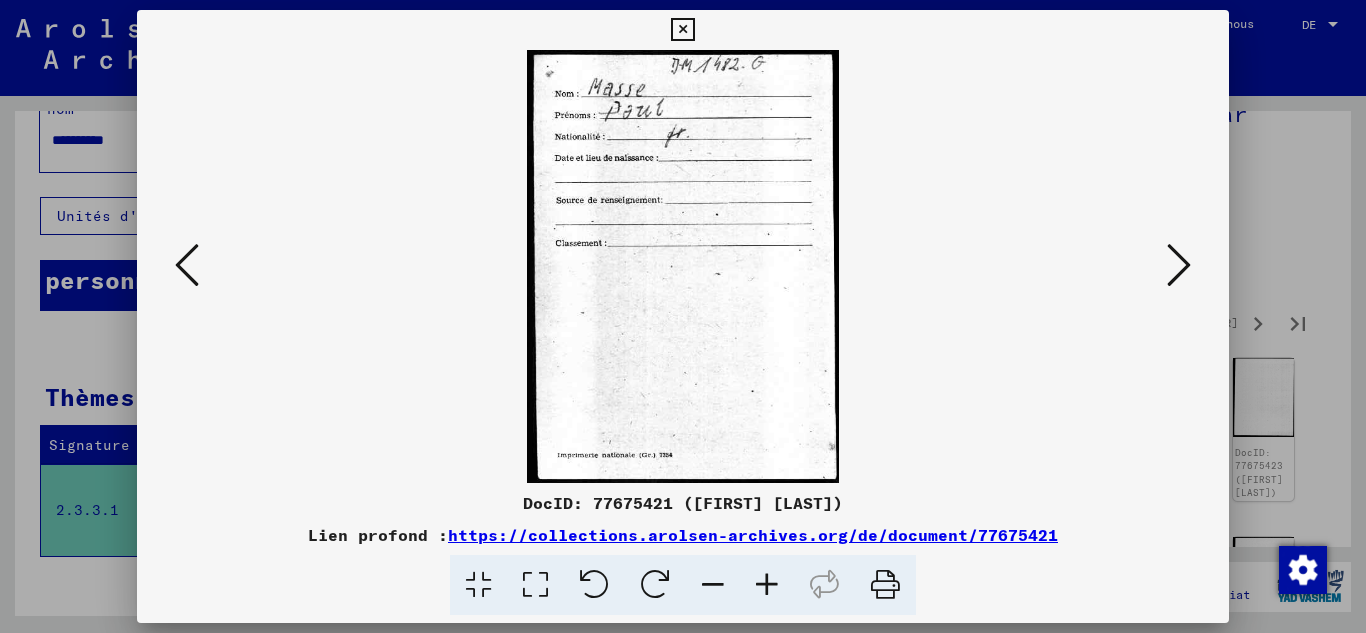click at bounding box center [1179, 265] 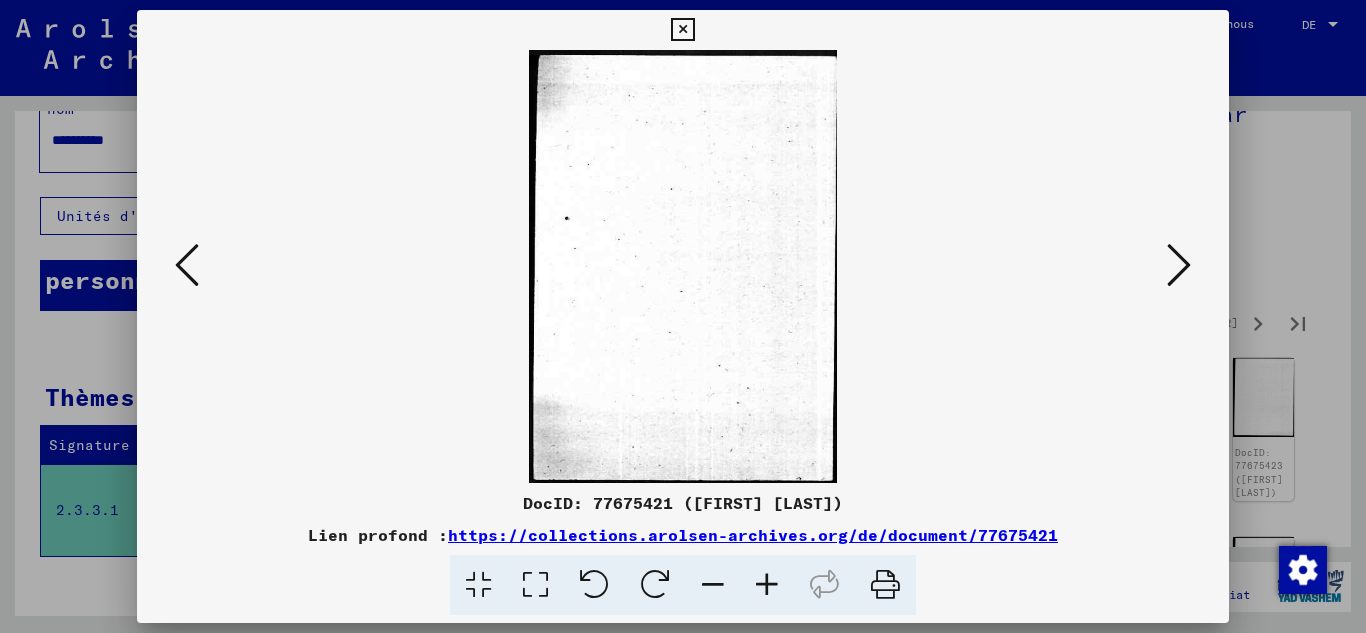 click at bounding box center (1179, 265) 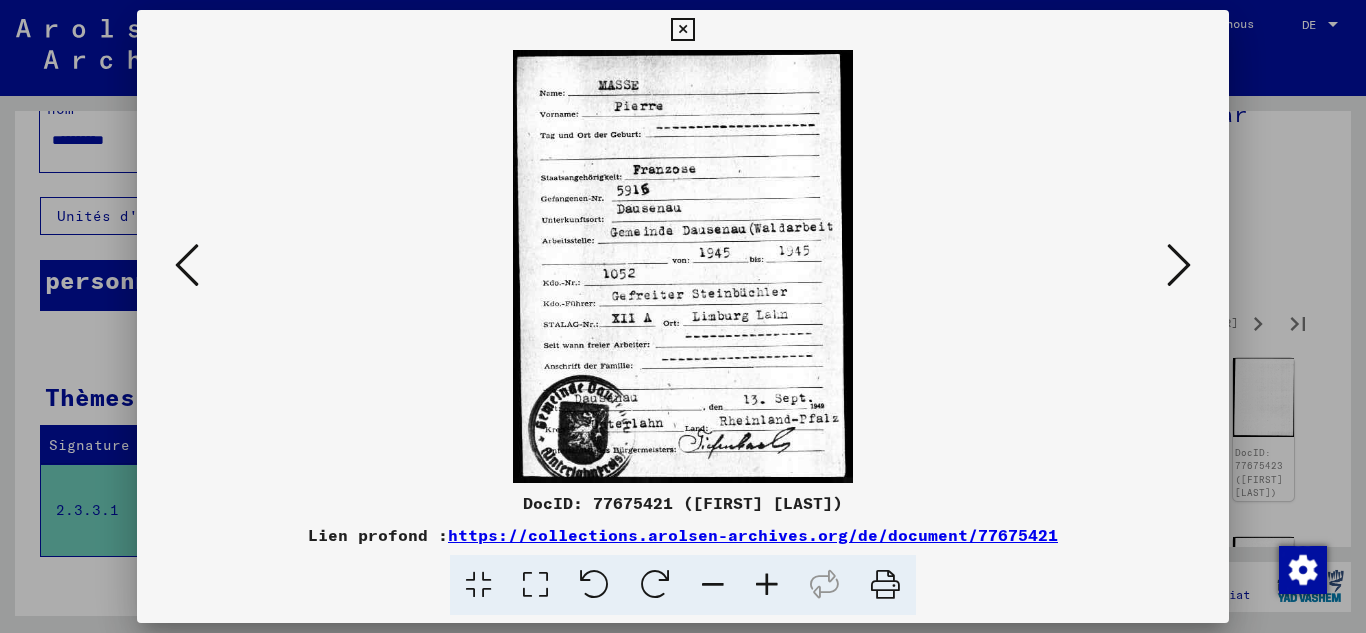 click at bounding box center (1179, 265) 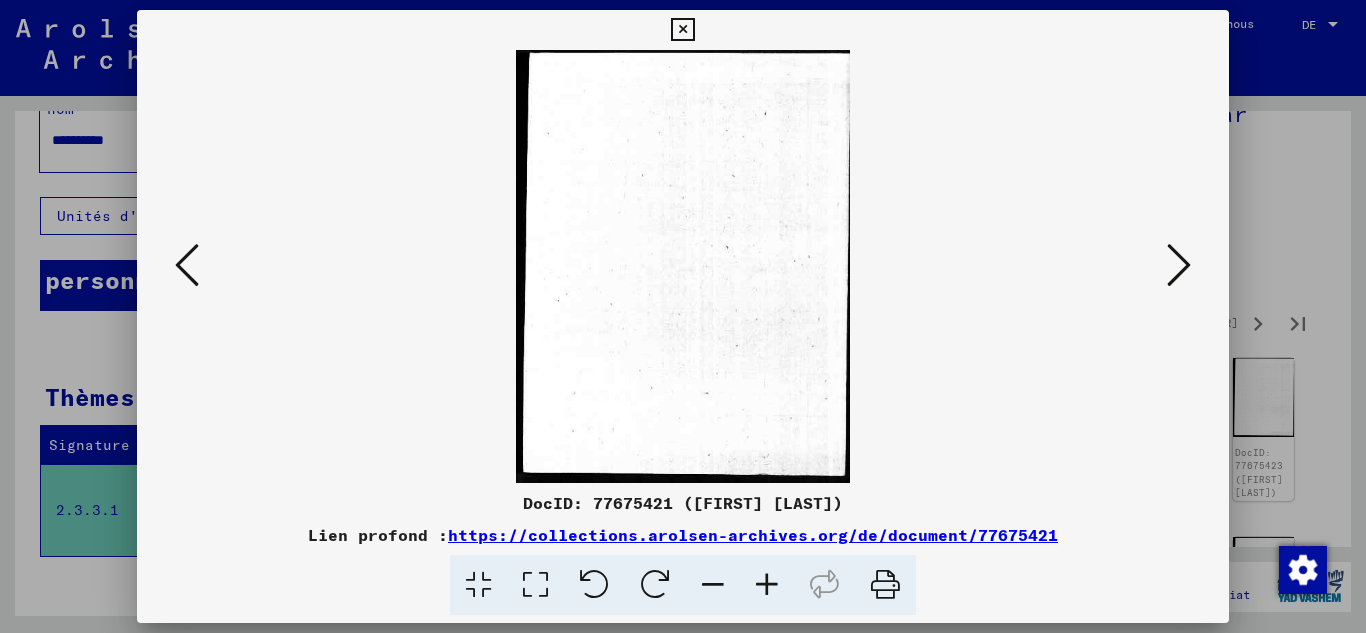click at bounding box center (1179, 265) 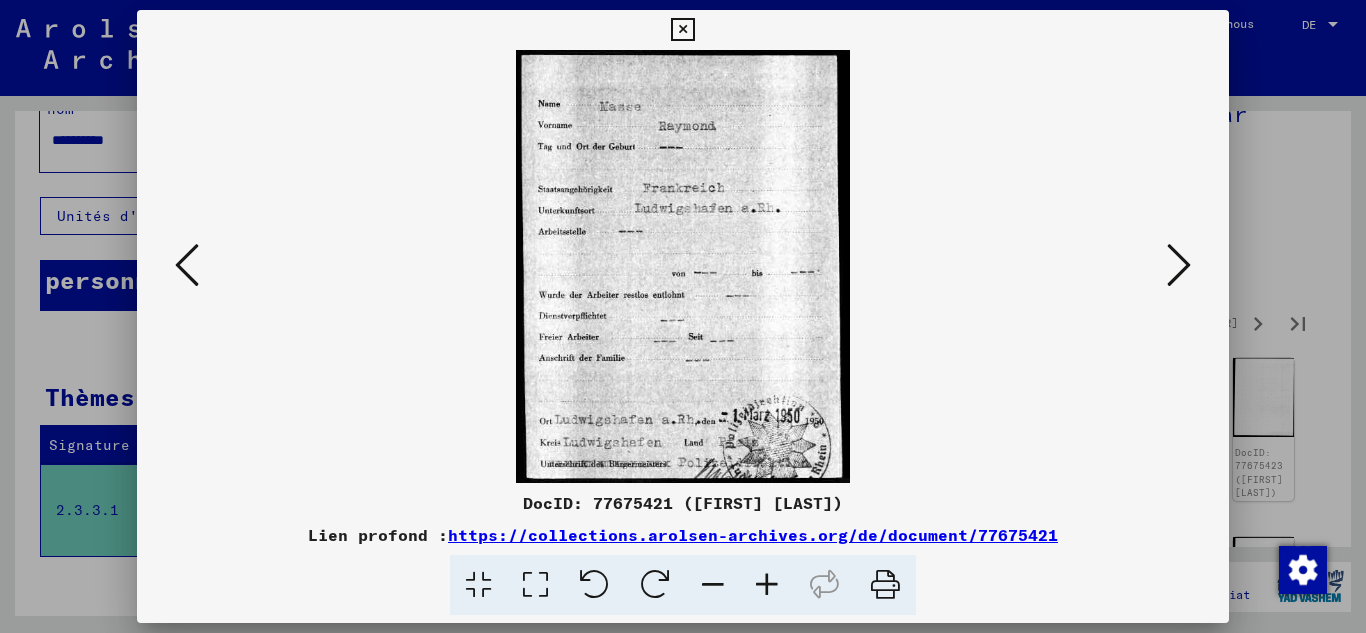 click at bounding box center (1179, 265) 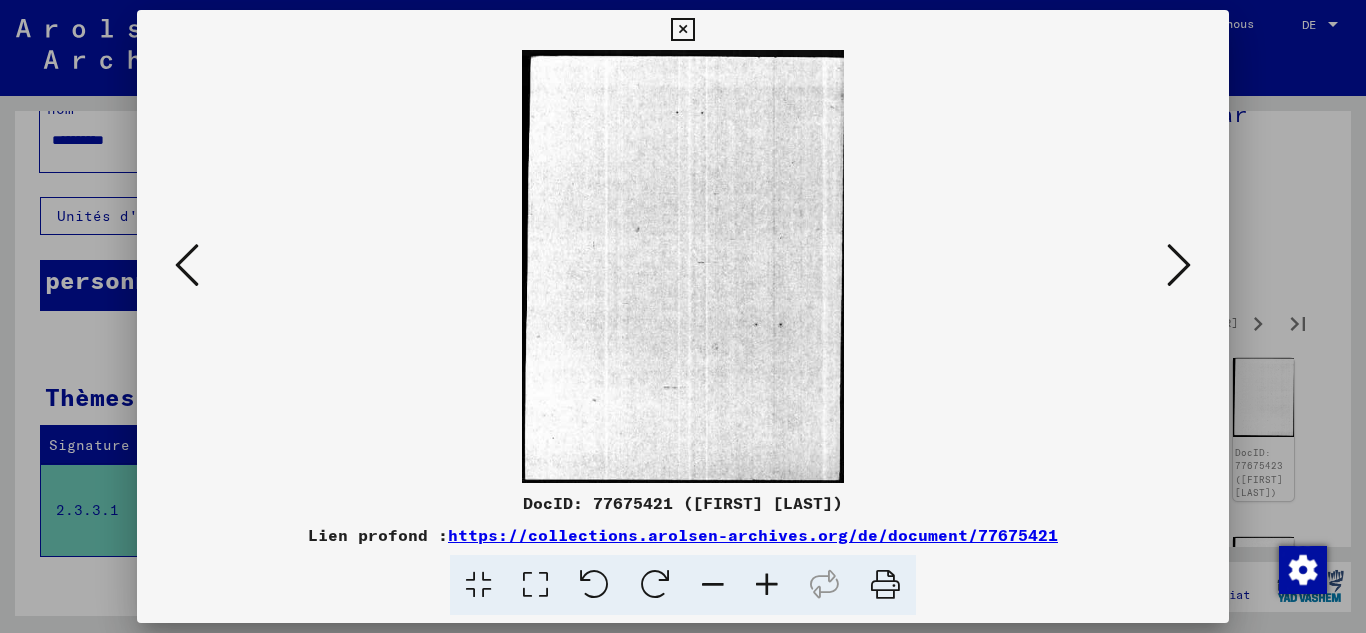 click at bounding box center (1179, 265) 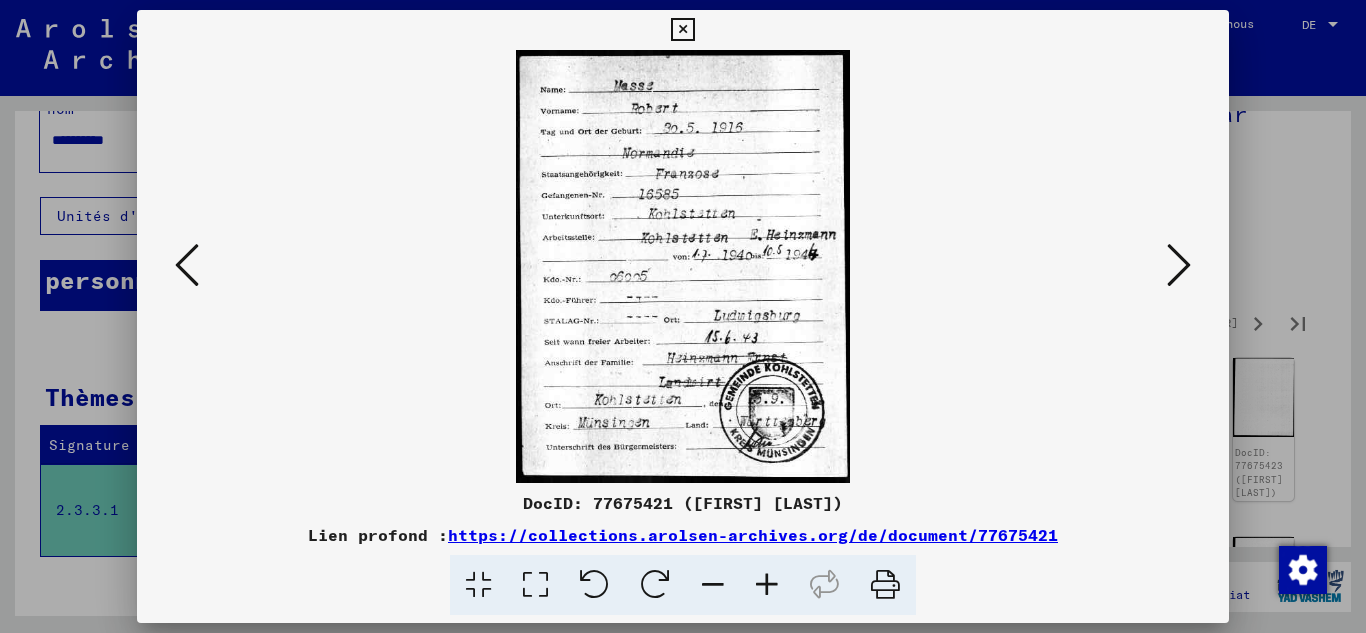 click at bounding box center [1179, 265] 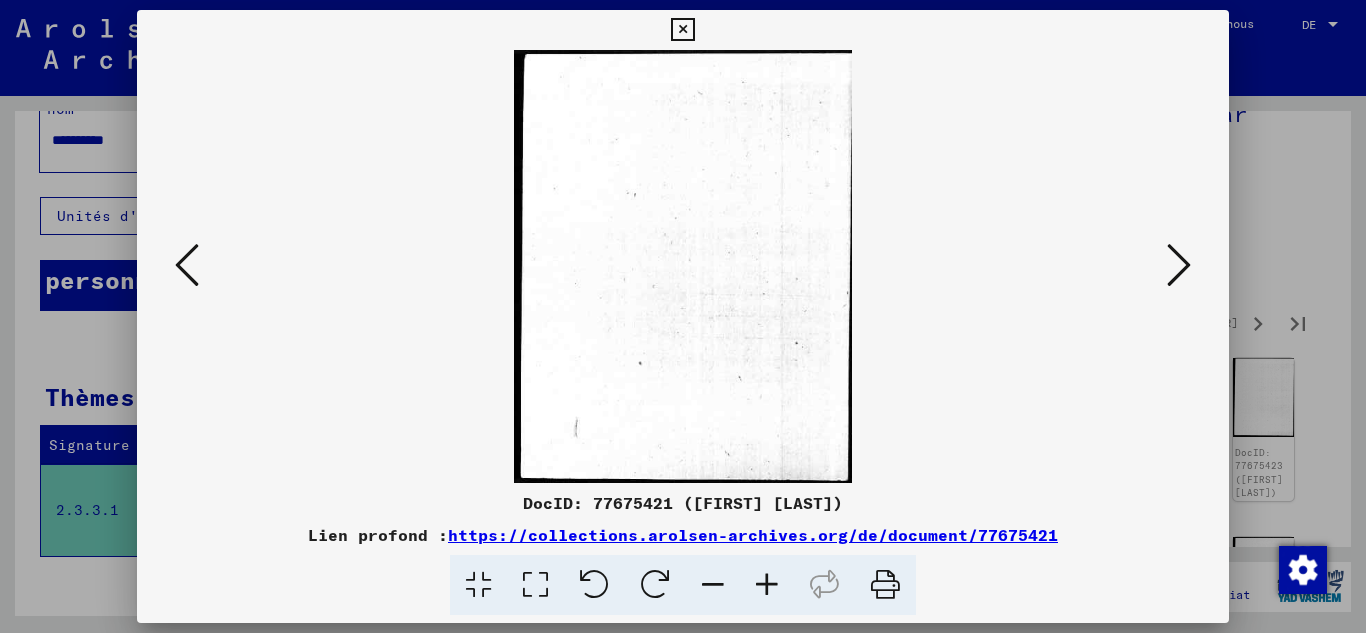 click at bounding box center (1179, 265) 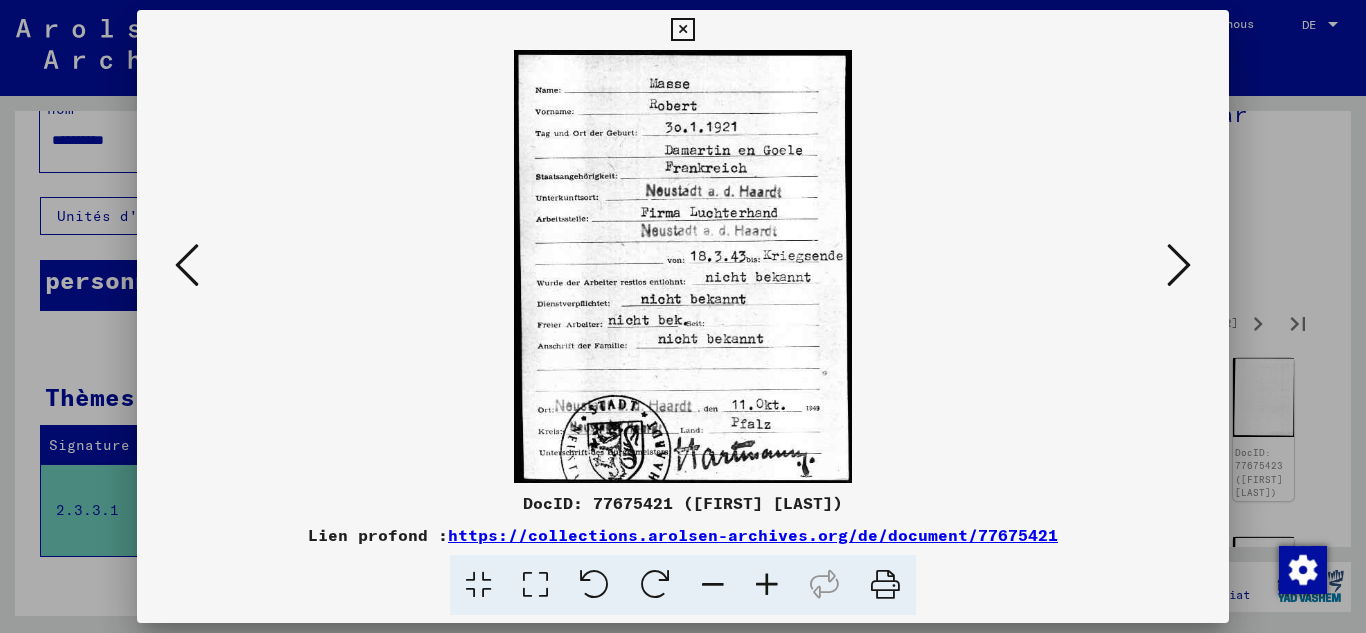 click at bounding box center [682, 30] 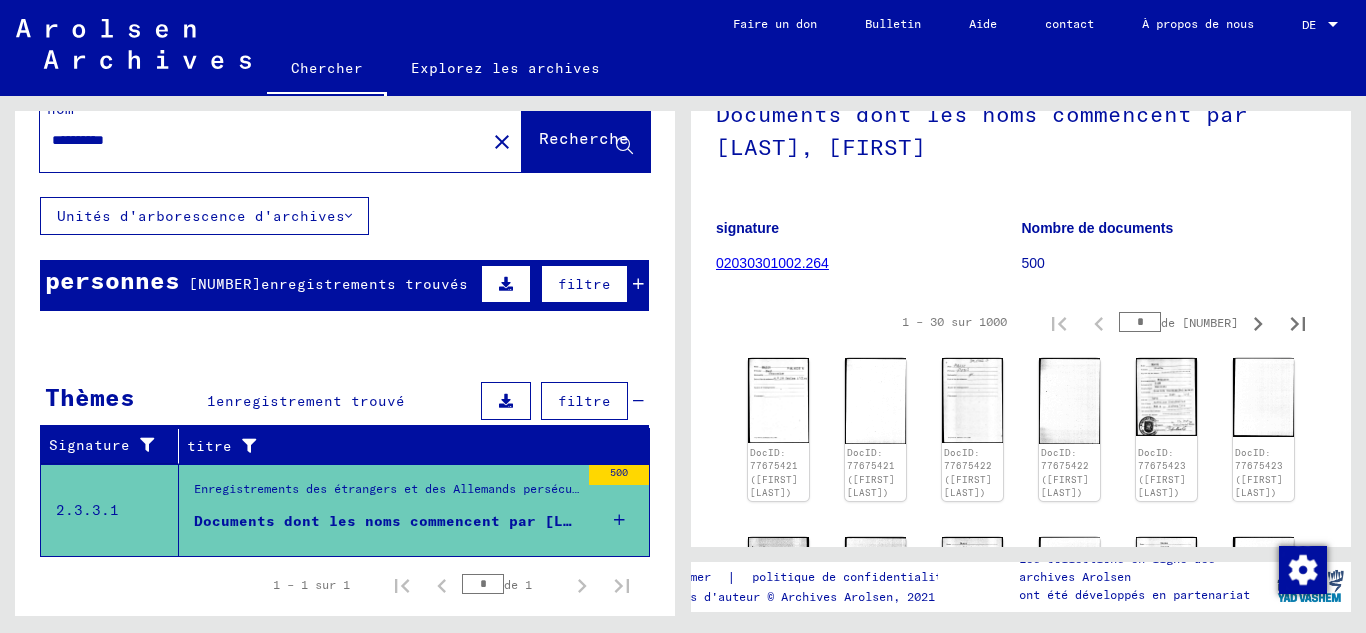 click at bounding box center [506, 284] 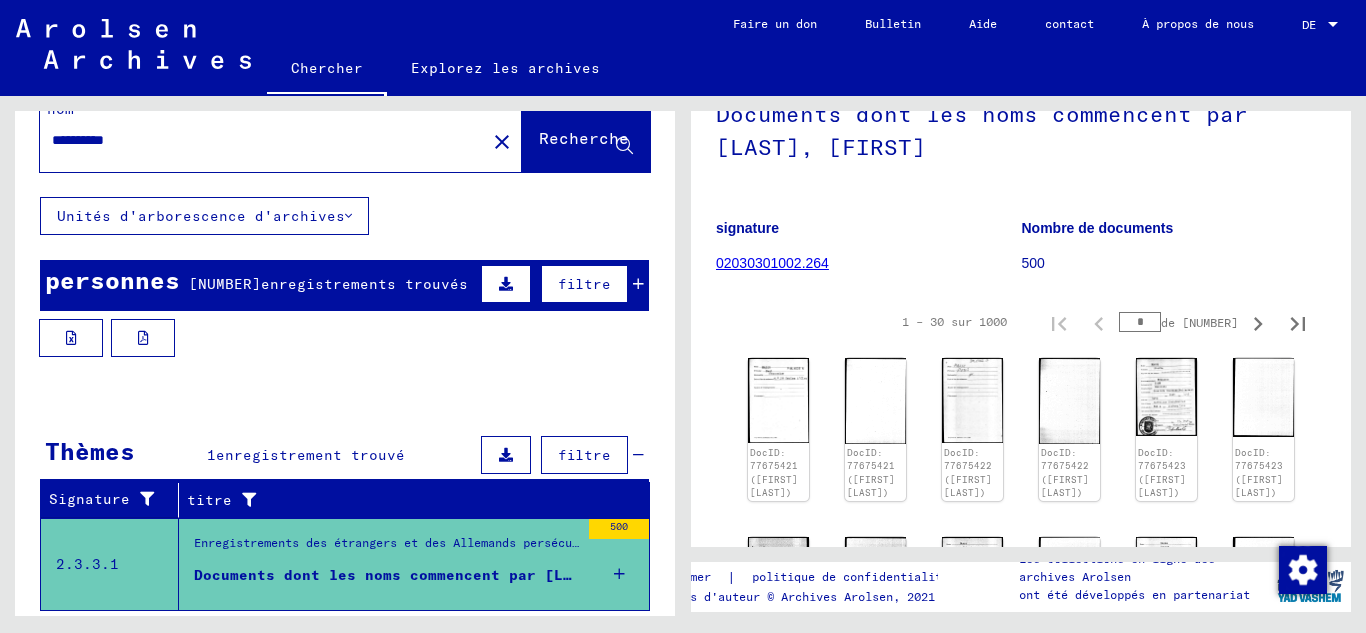 click at bounding box center (506, 284) 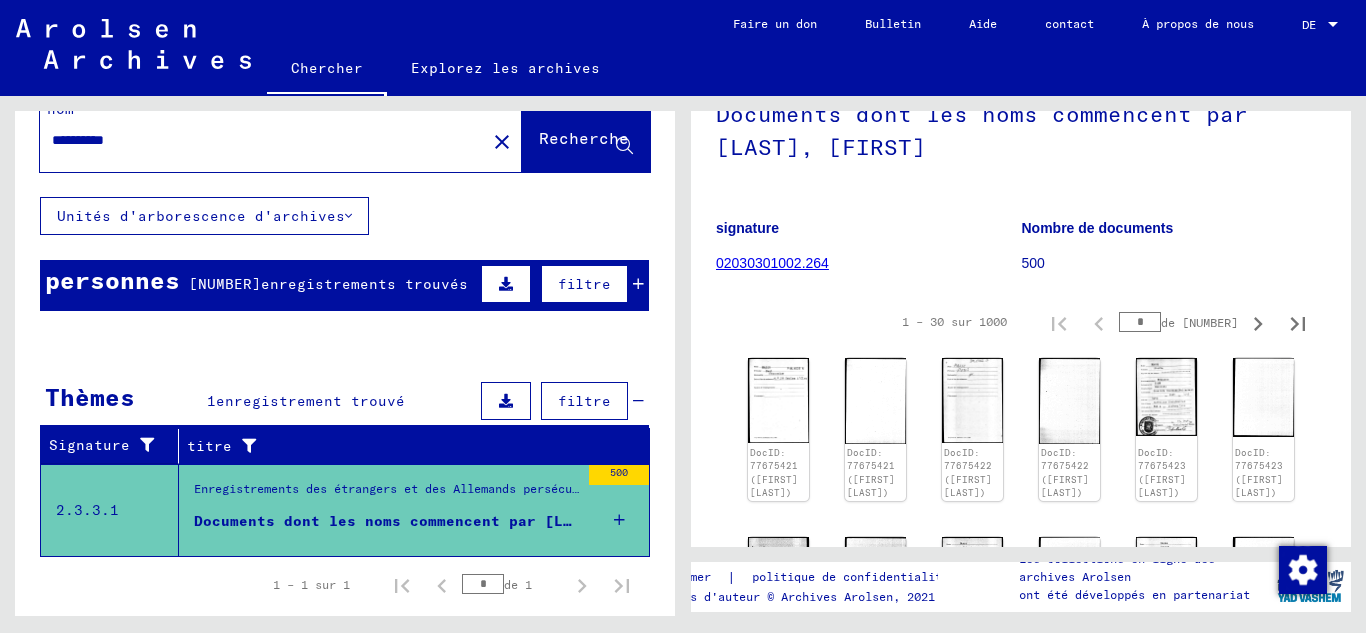 scroll, scrollTop: 0, scrollLeft: 0, axis: both 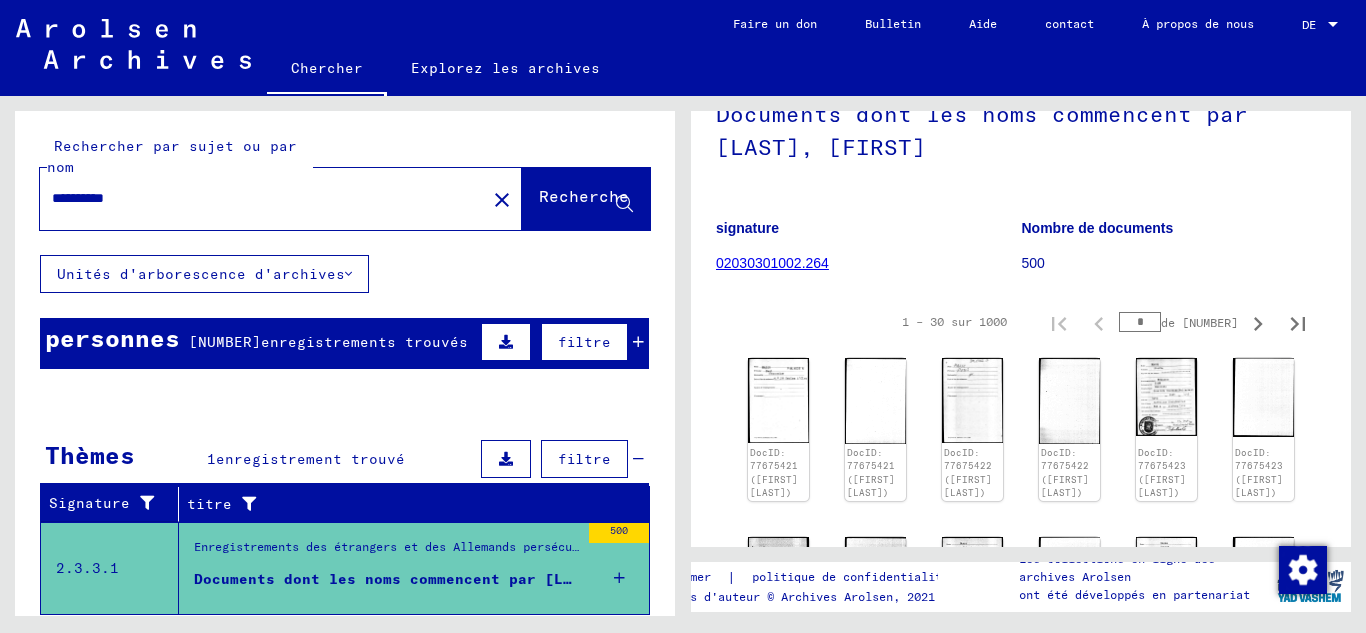 drag, startPoint x: 176, startPoint y: 197, endPoint x: 0, endPoint y: 156, distance: 180.71248 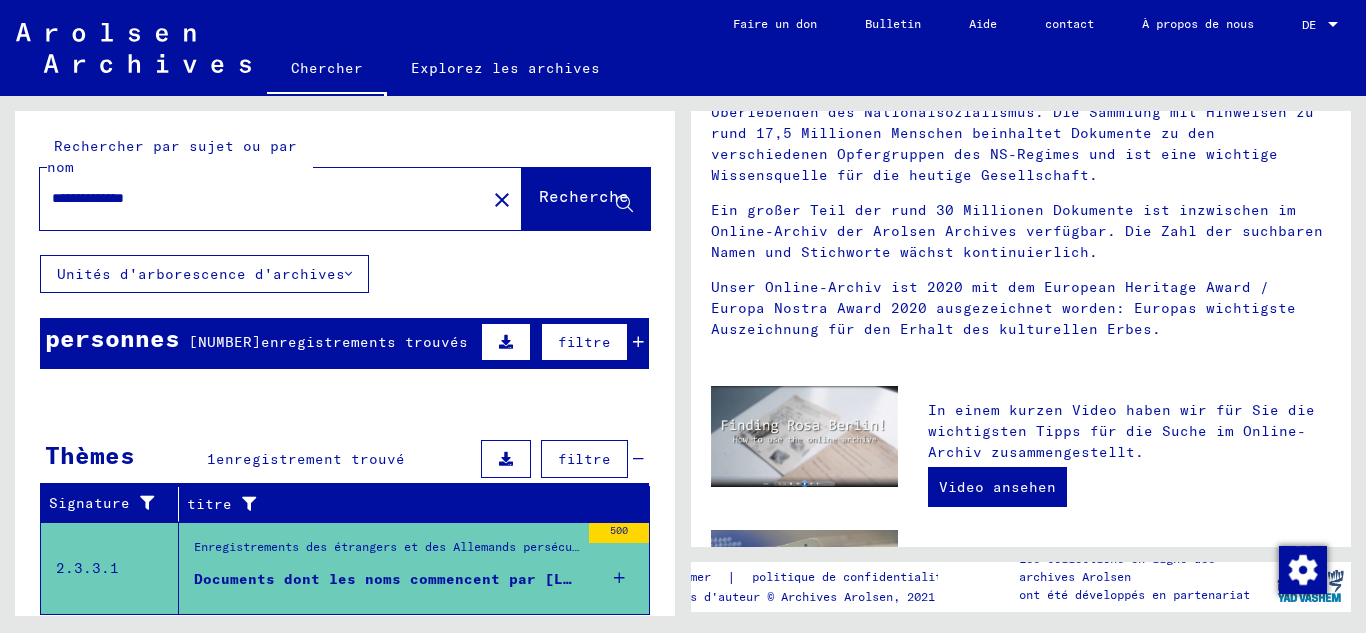 scroll, scrollTop: 0, scrollLeft: 0, axis: both 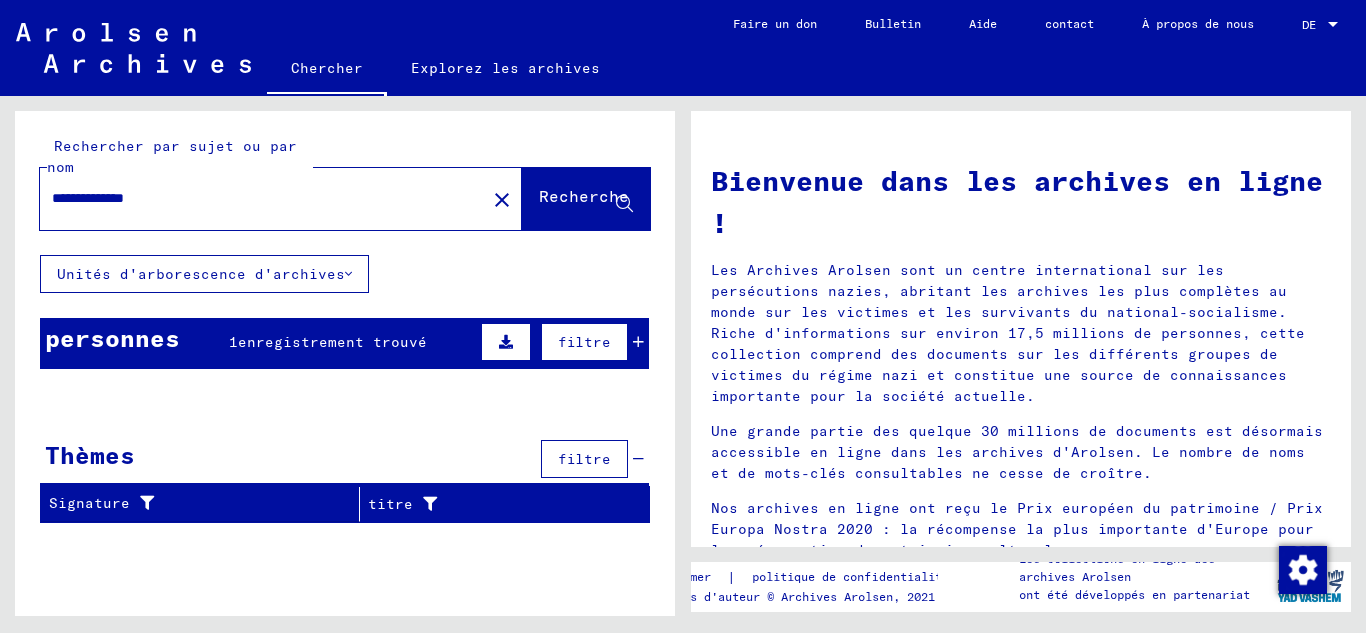 click on "Naissance" at bounding box center [381, 397] 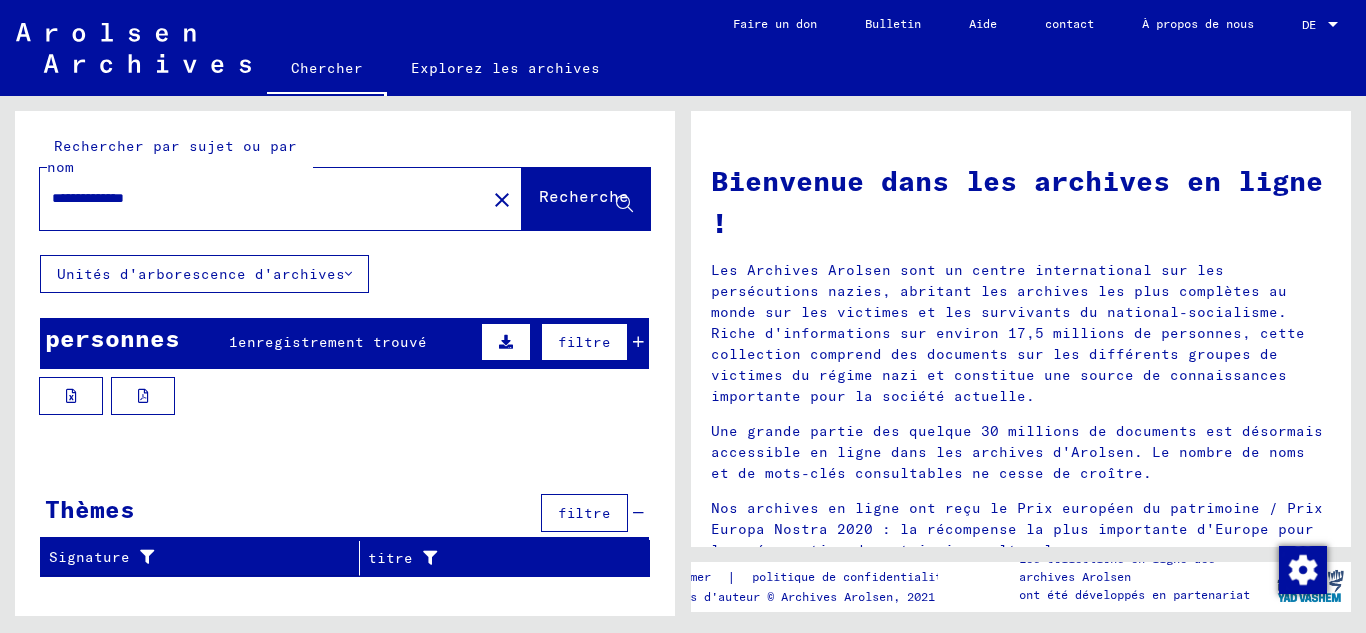 click at bounding box center [506, 342] 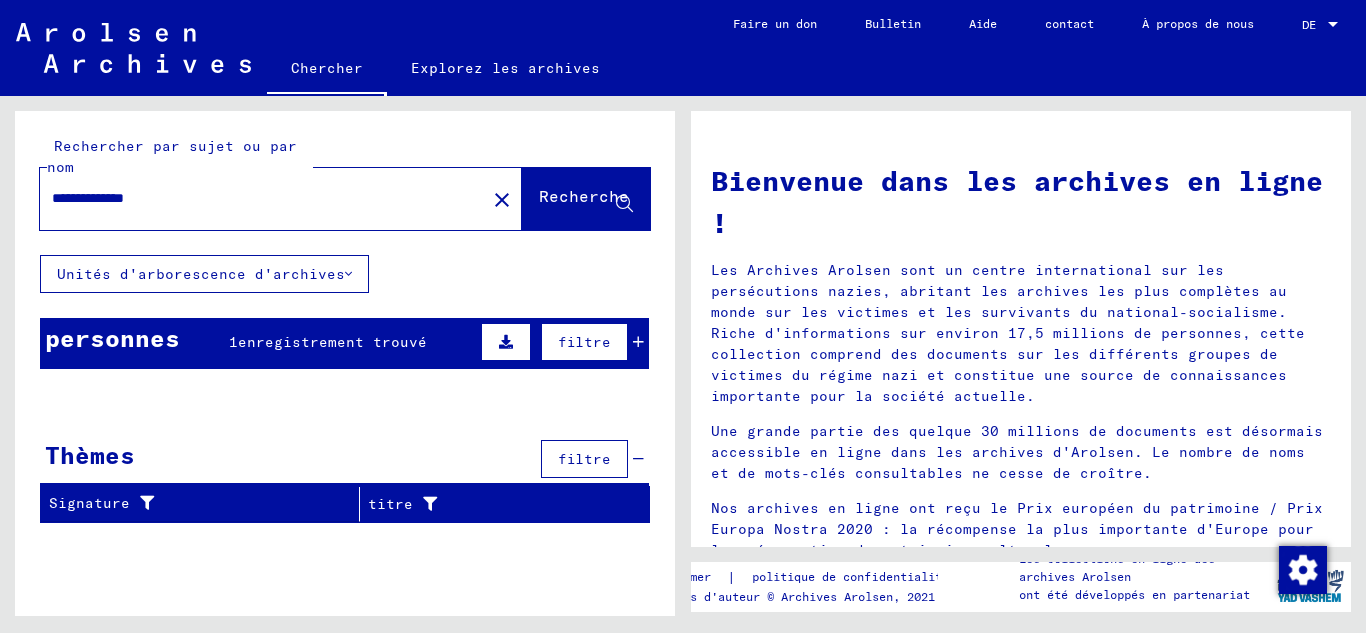 click on "Recherche" 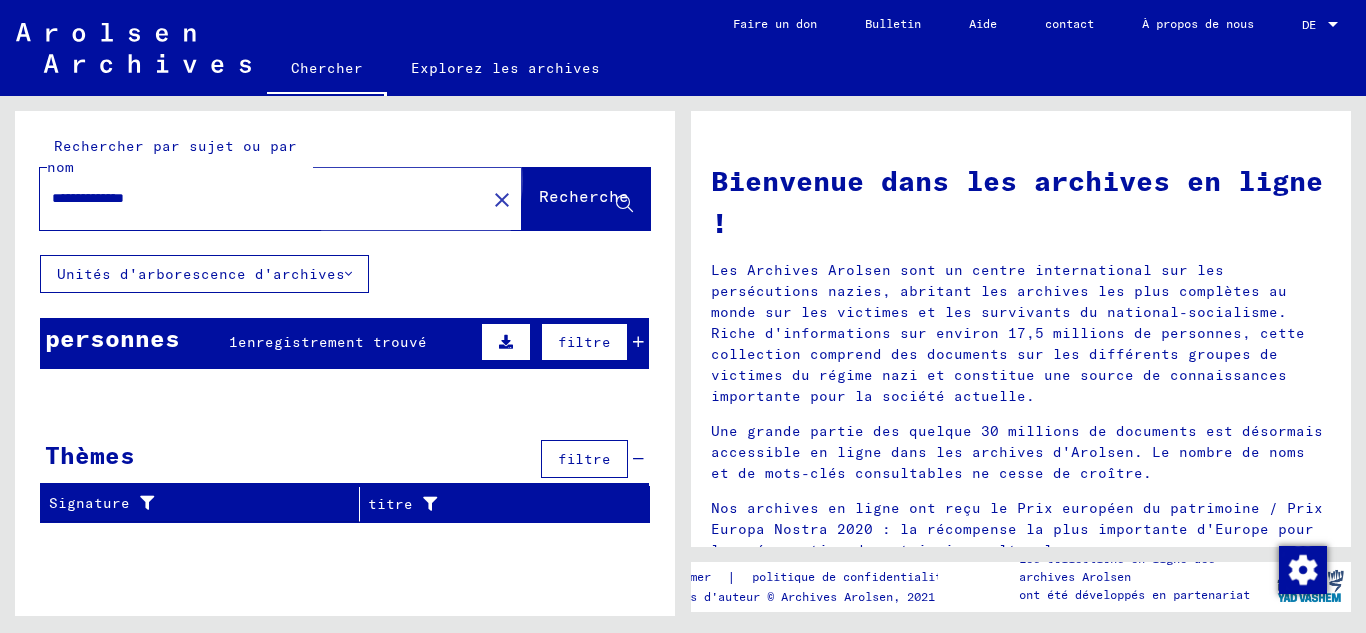 click on "Recherche" 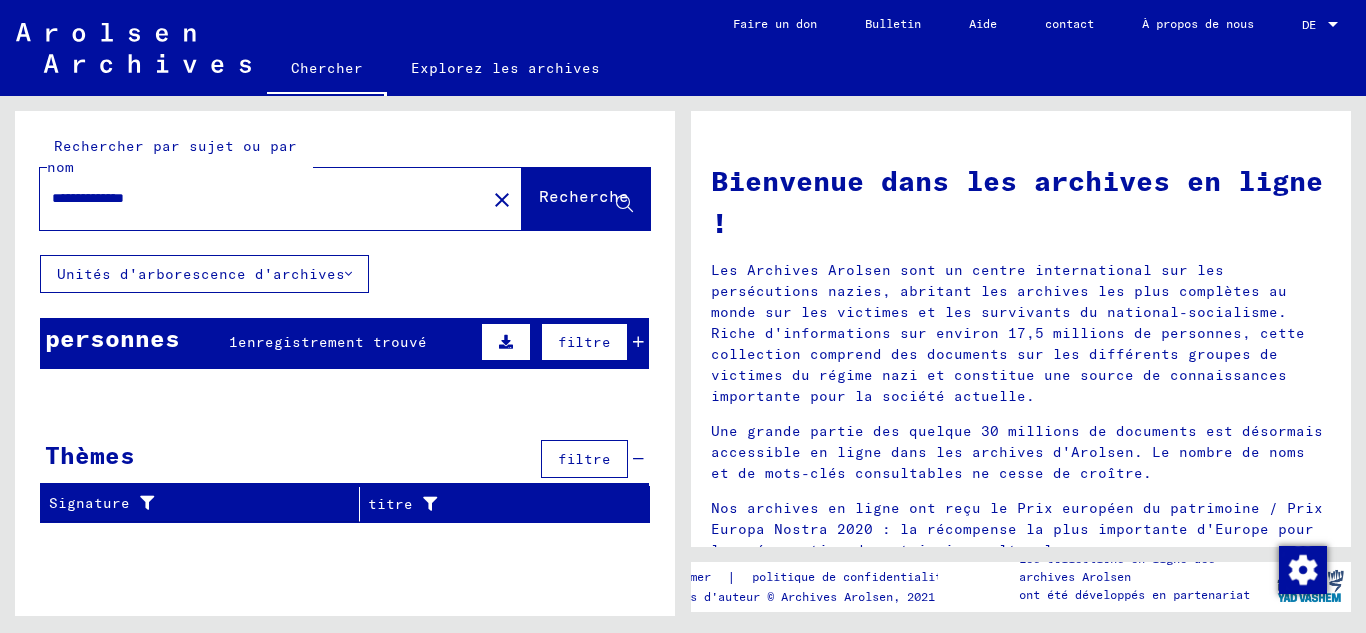 click on "Prénom" at bounding box center [186, 397] 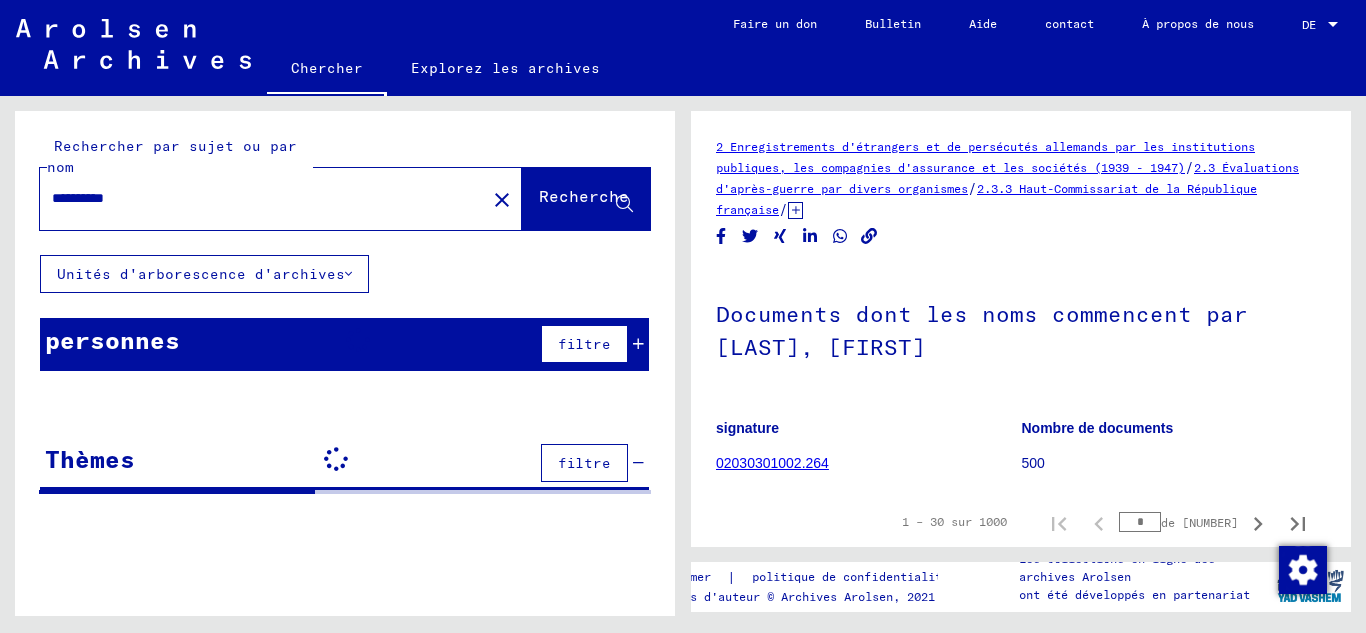 scroll, scrollTop: 0, scrollLeft: 0, axis: both 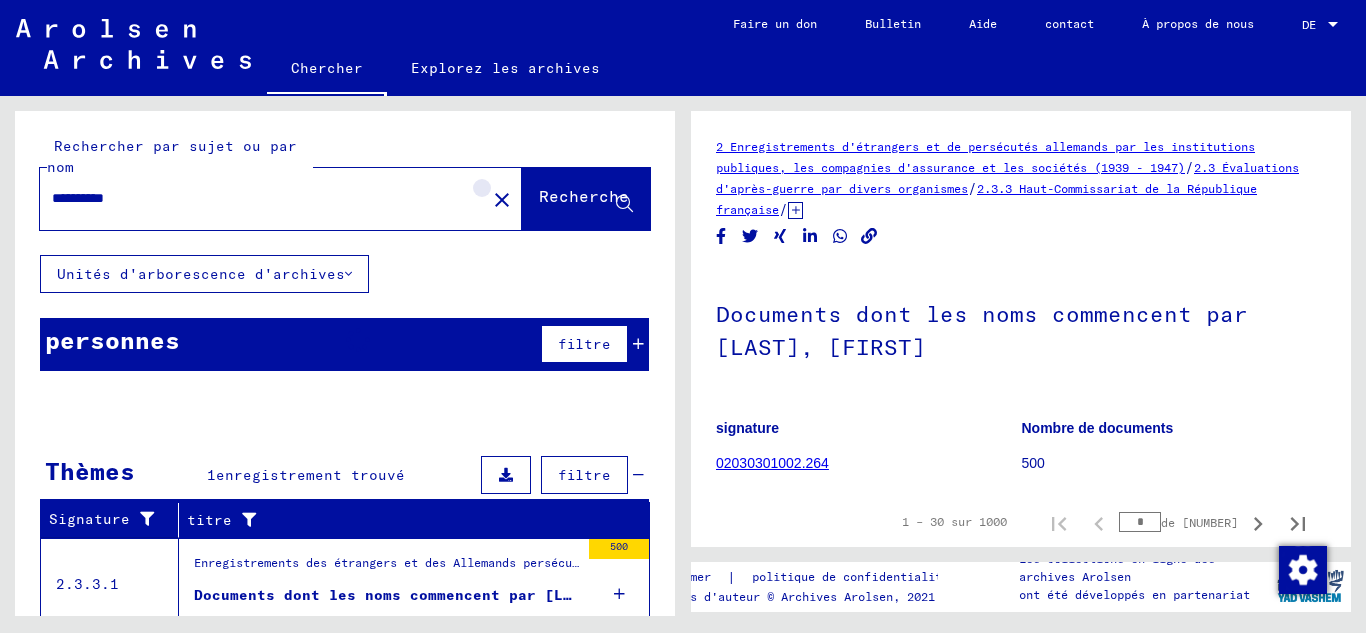 click on "close" 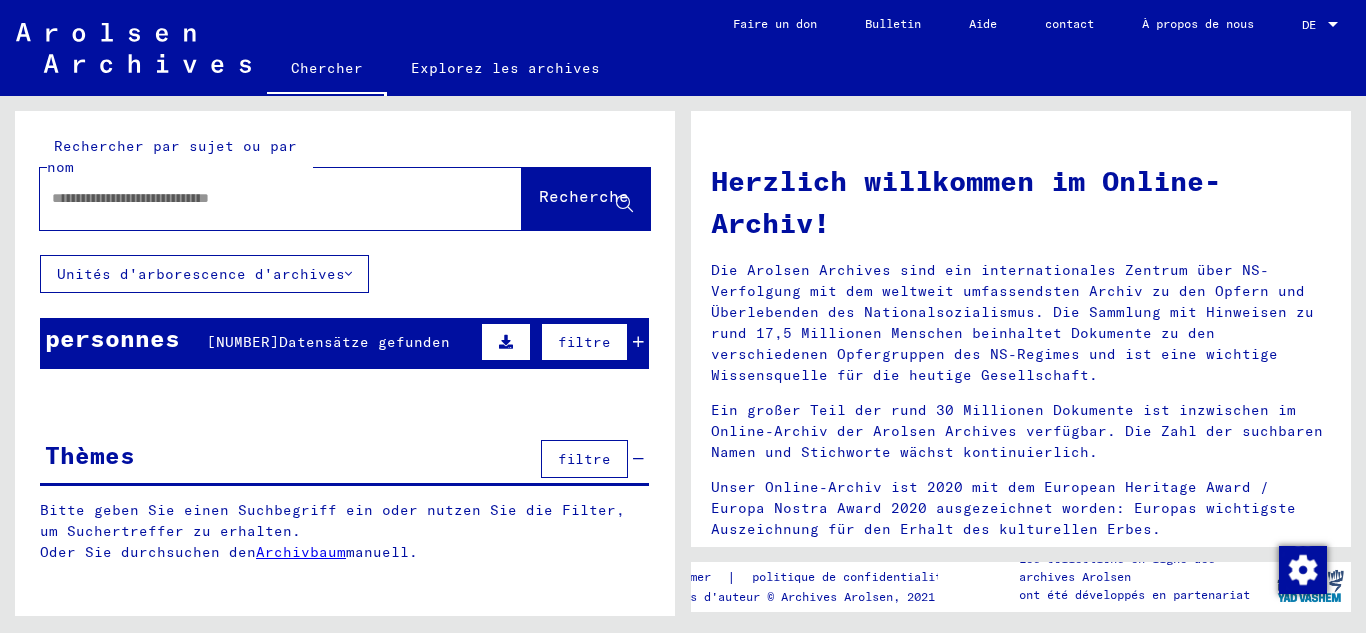 click at bounding box center [257, 198] 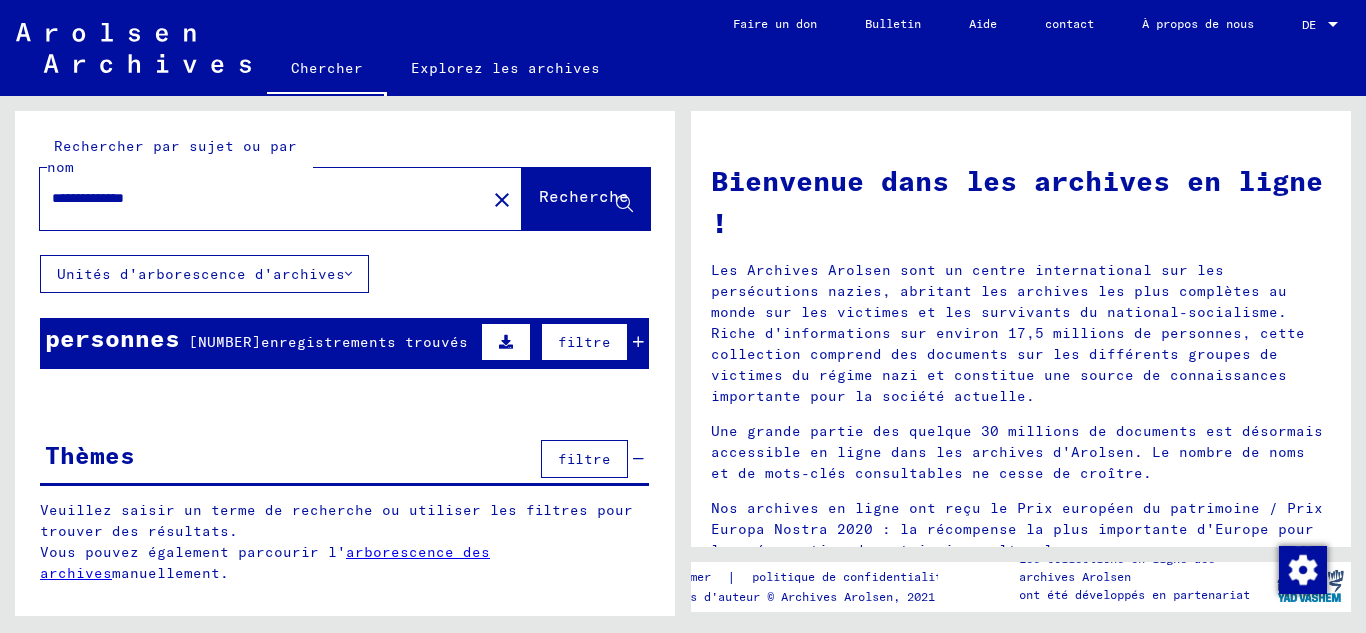 type on "**********" 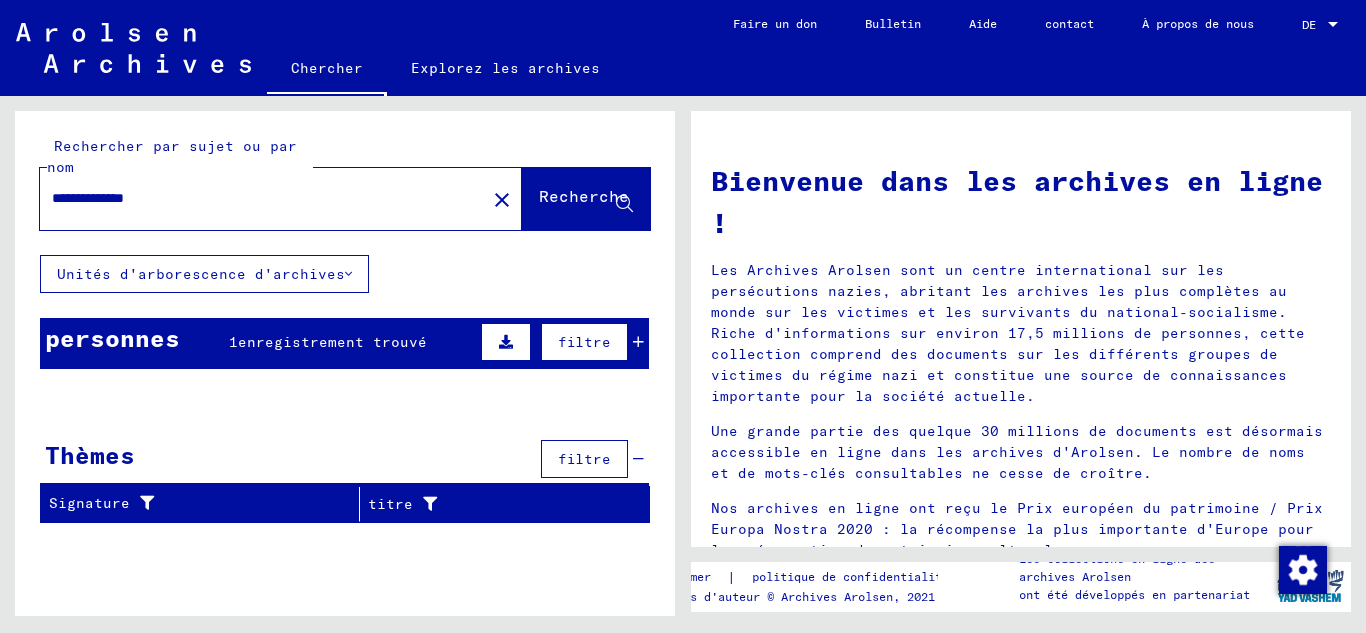 click at bounding box center [506, 342] 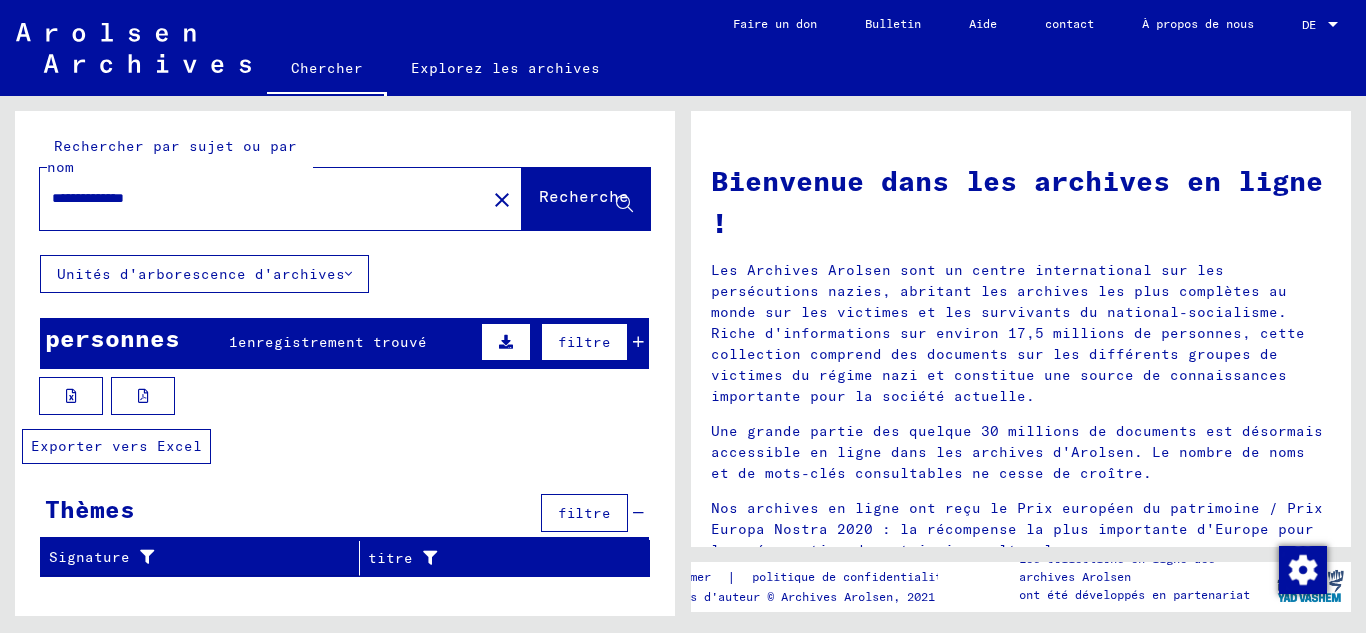 click at bounding box center [71, 396] 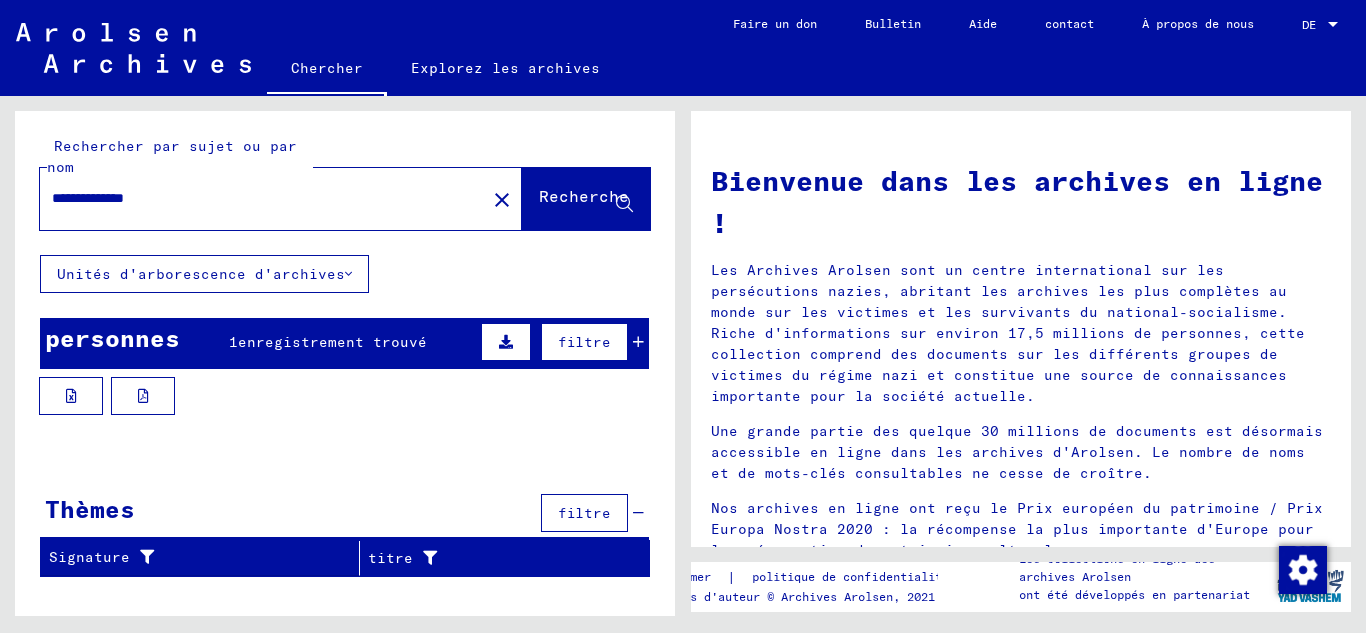 click at bounding box center (345, 400) 